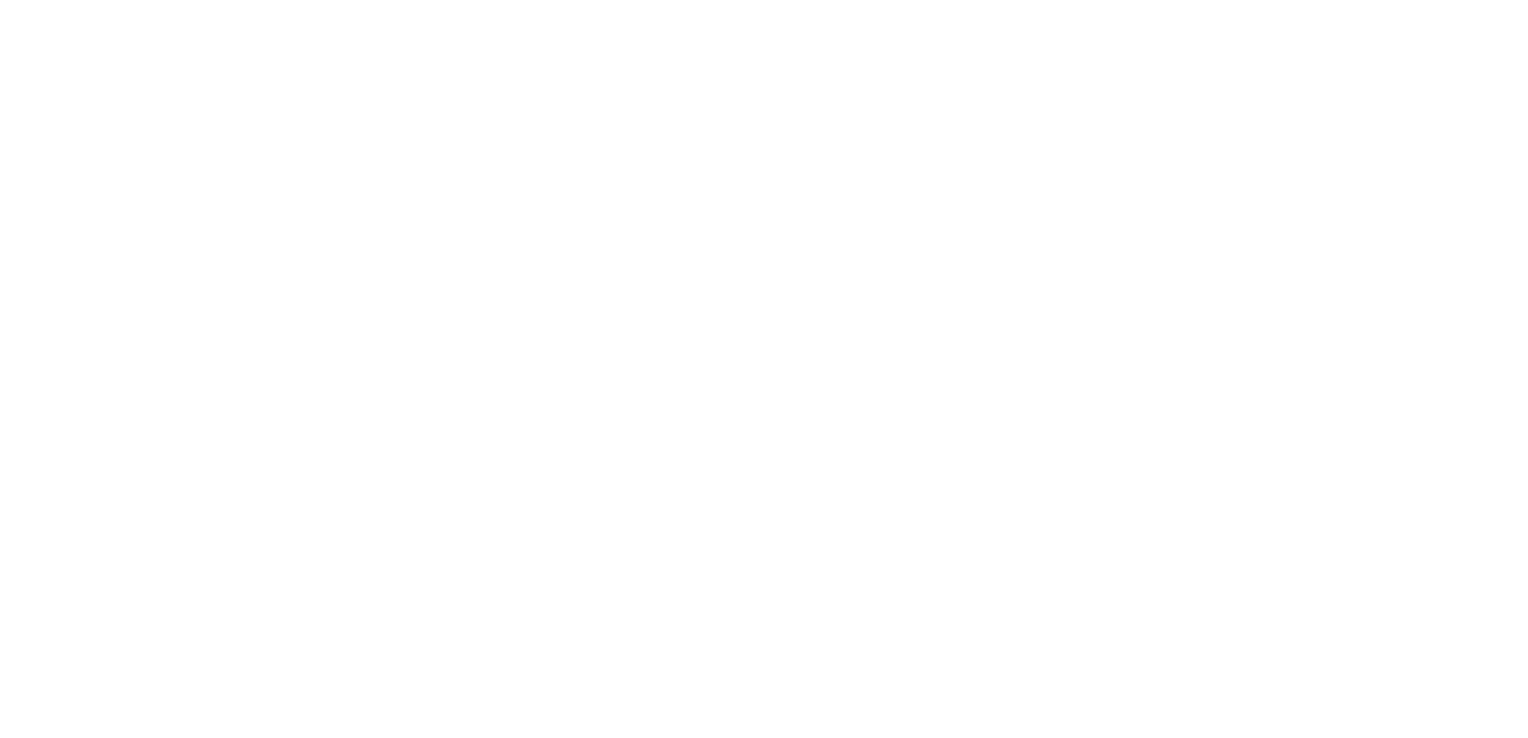 scroll, scrollTop: 0, scrollLeft: 0, axis: both 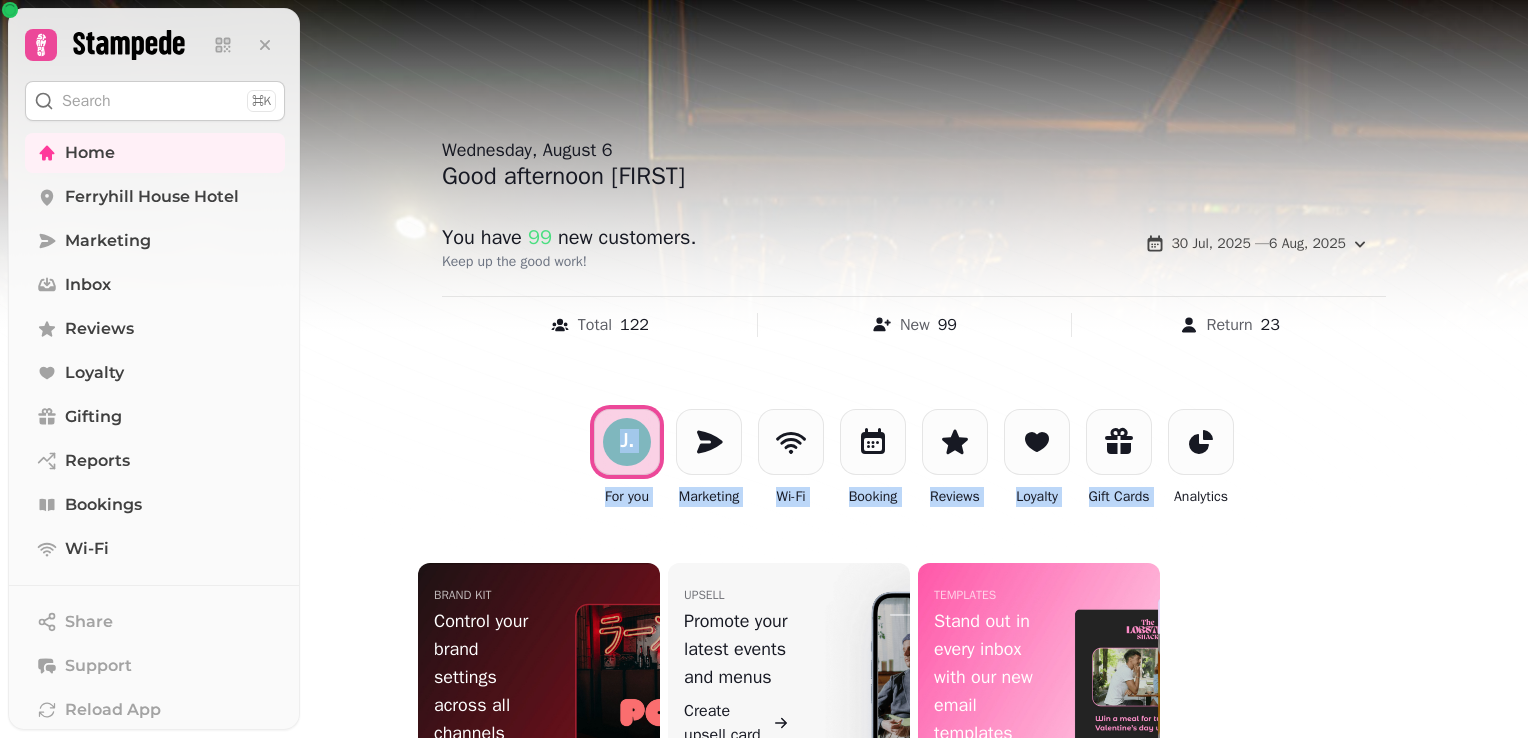drag, startPoint x: 1527, startPoint y: 435, endPoint x: 1528, endPoint y: 522, distance: 87.005745 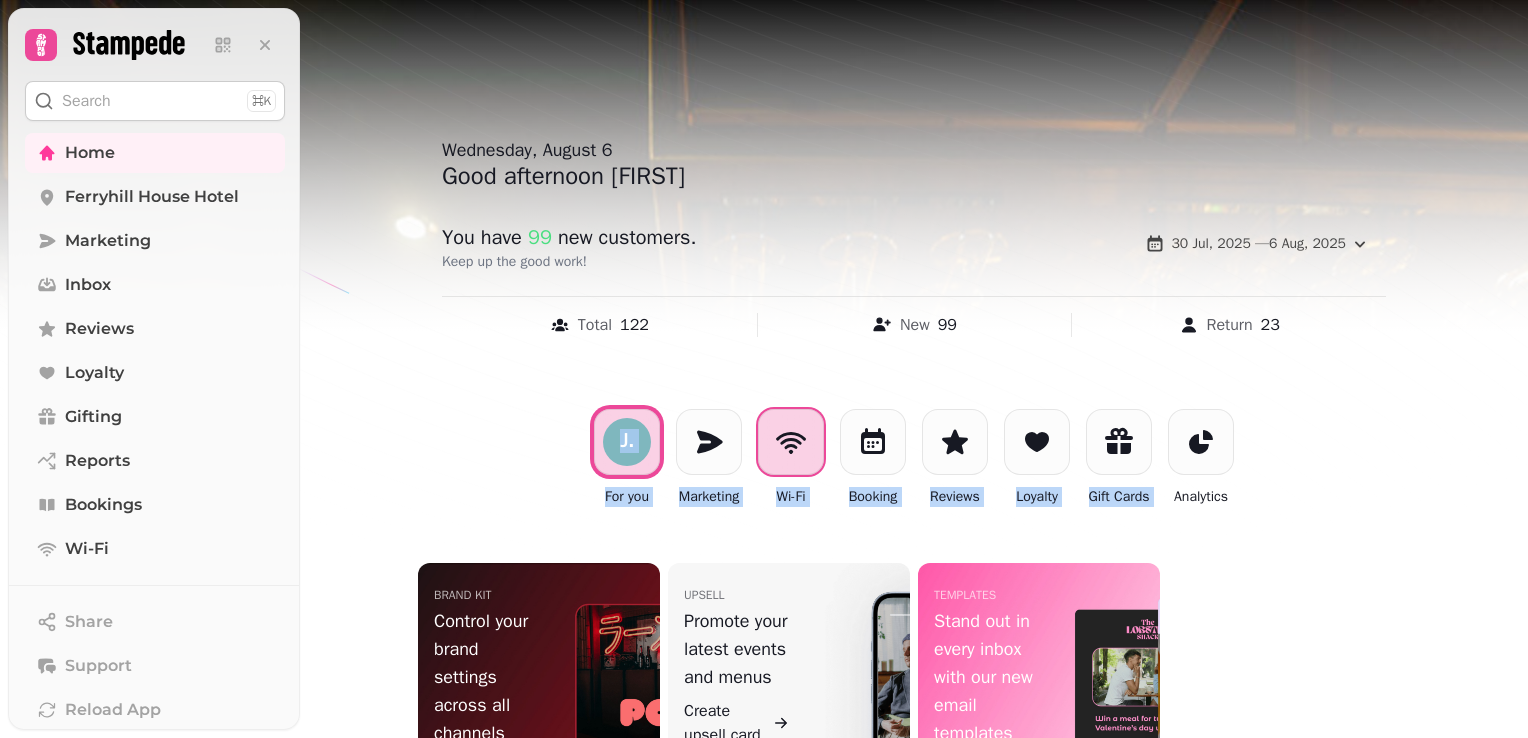 click 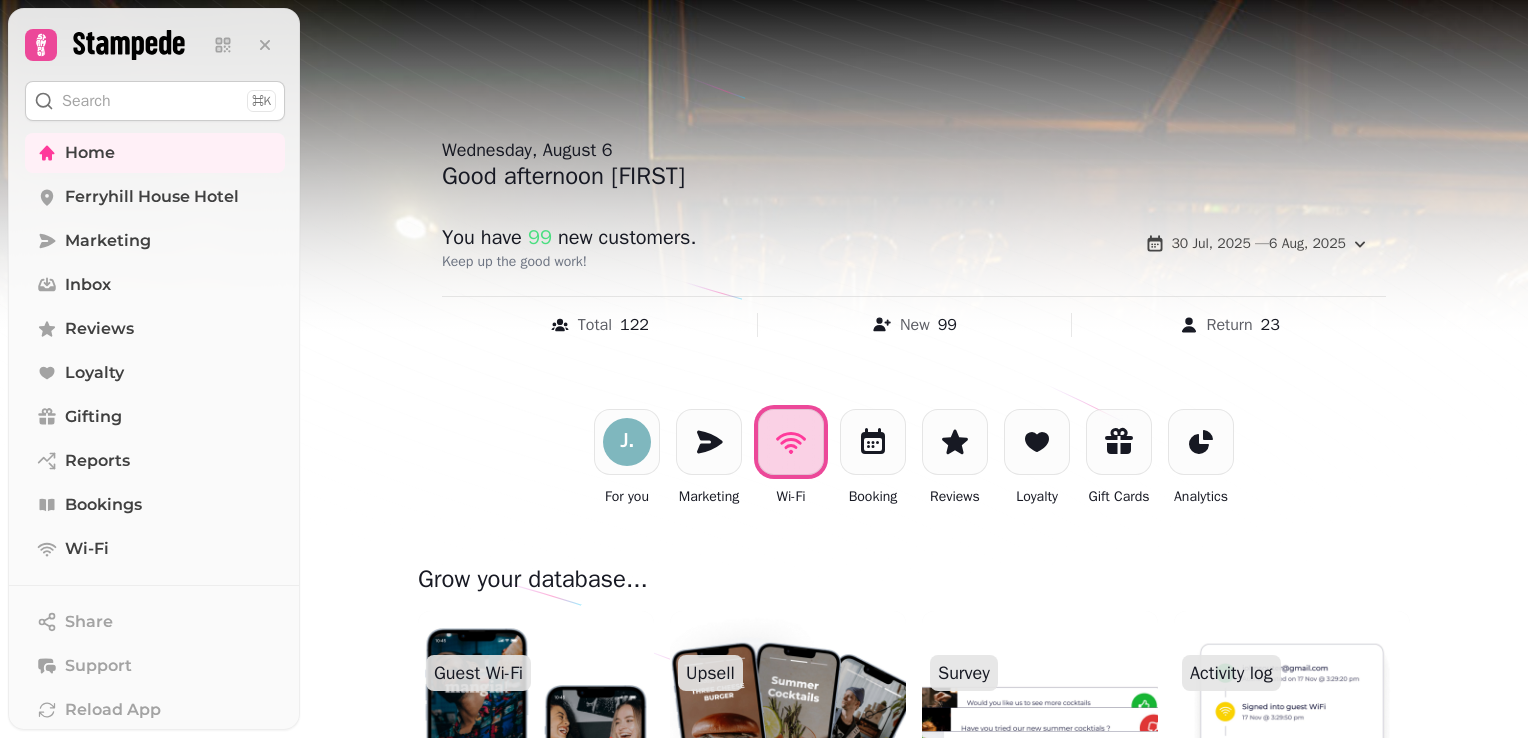 drag, startPoint x: 1522, startPoint y: 410, endPoint x: 1528, endPoint y: 466, distance: 56.32051 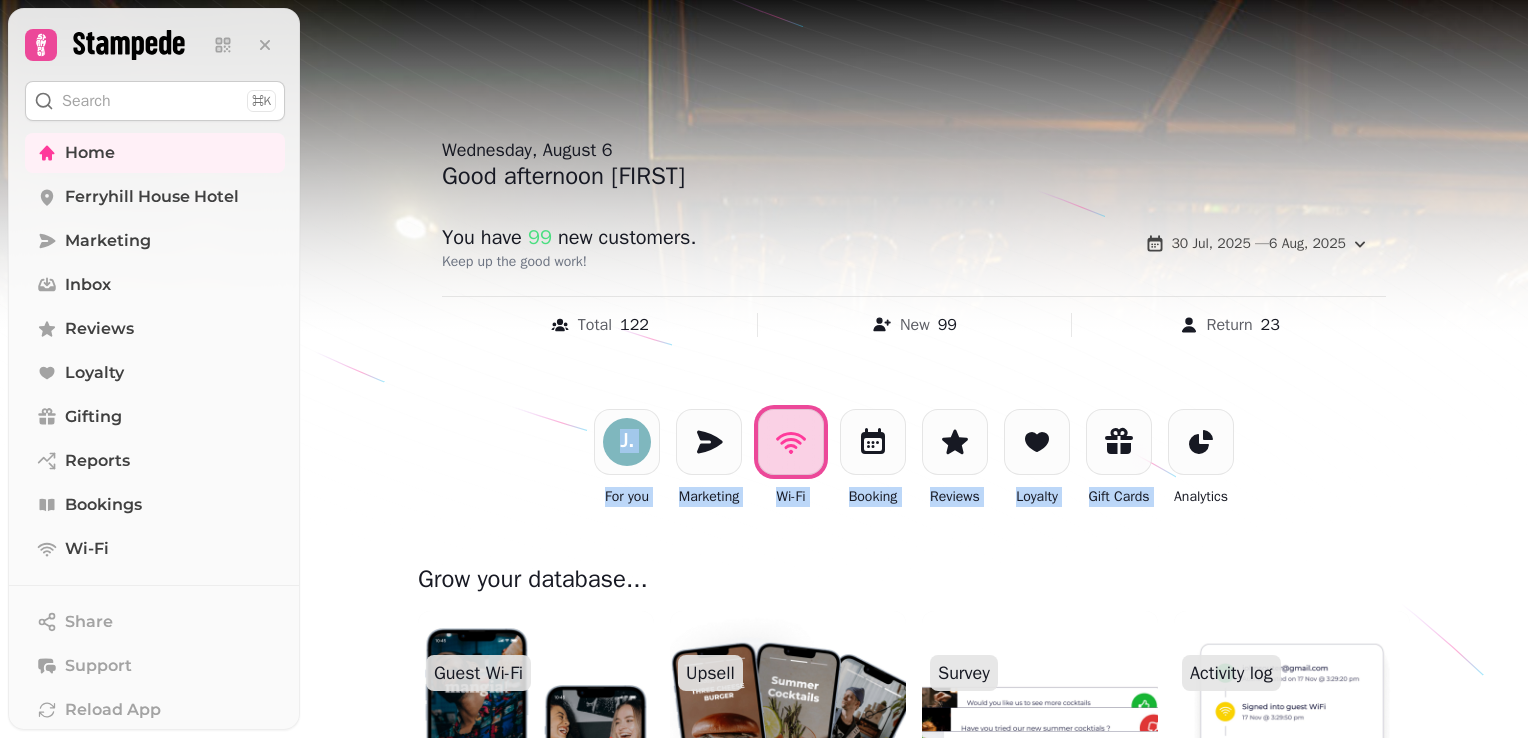 click at bounding box center [764, 369] 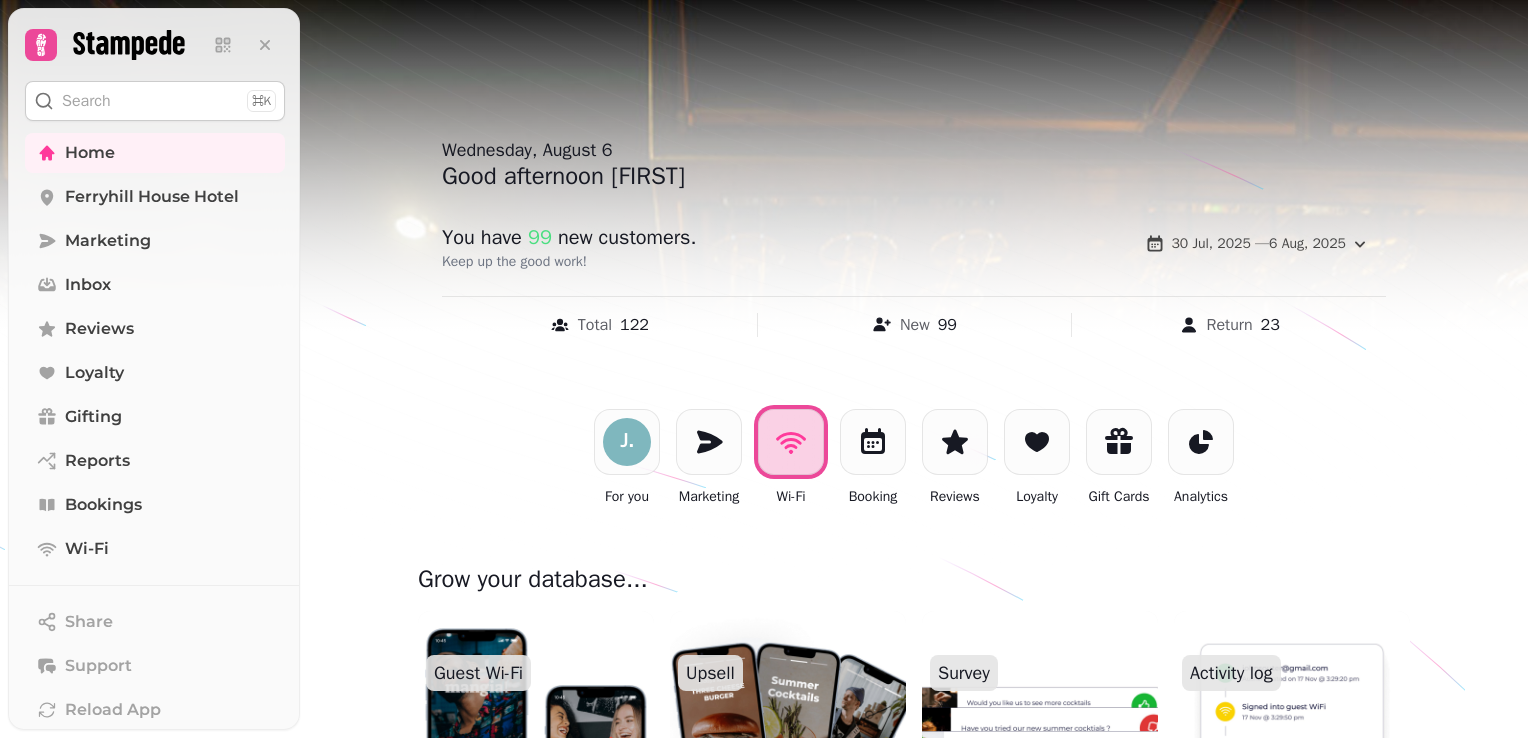 click at bounding box center [764, 369] 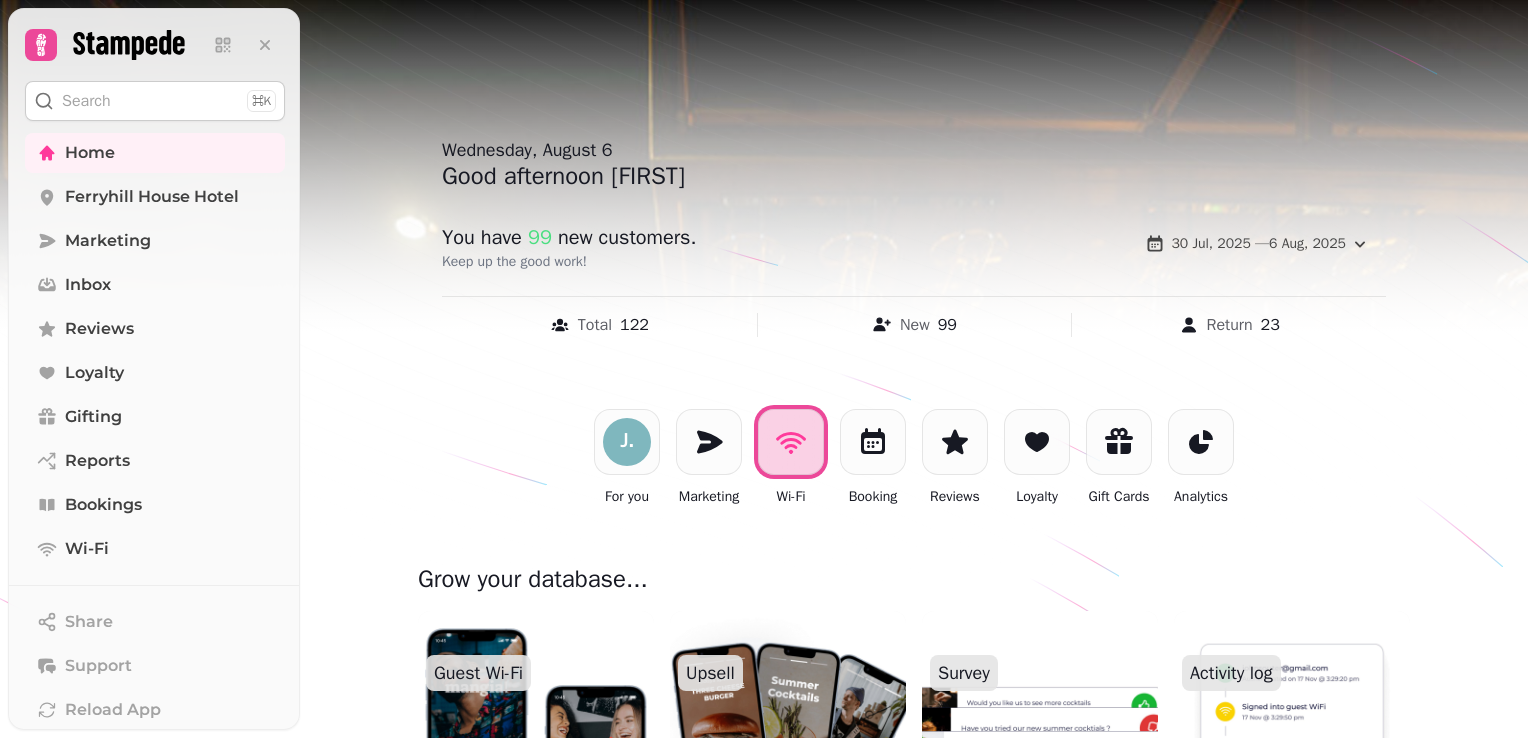 drag, startPoint x: 1524, startPoint y: 408, endPoint x: 1525, endPoint y: 473, distance: 65.00769 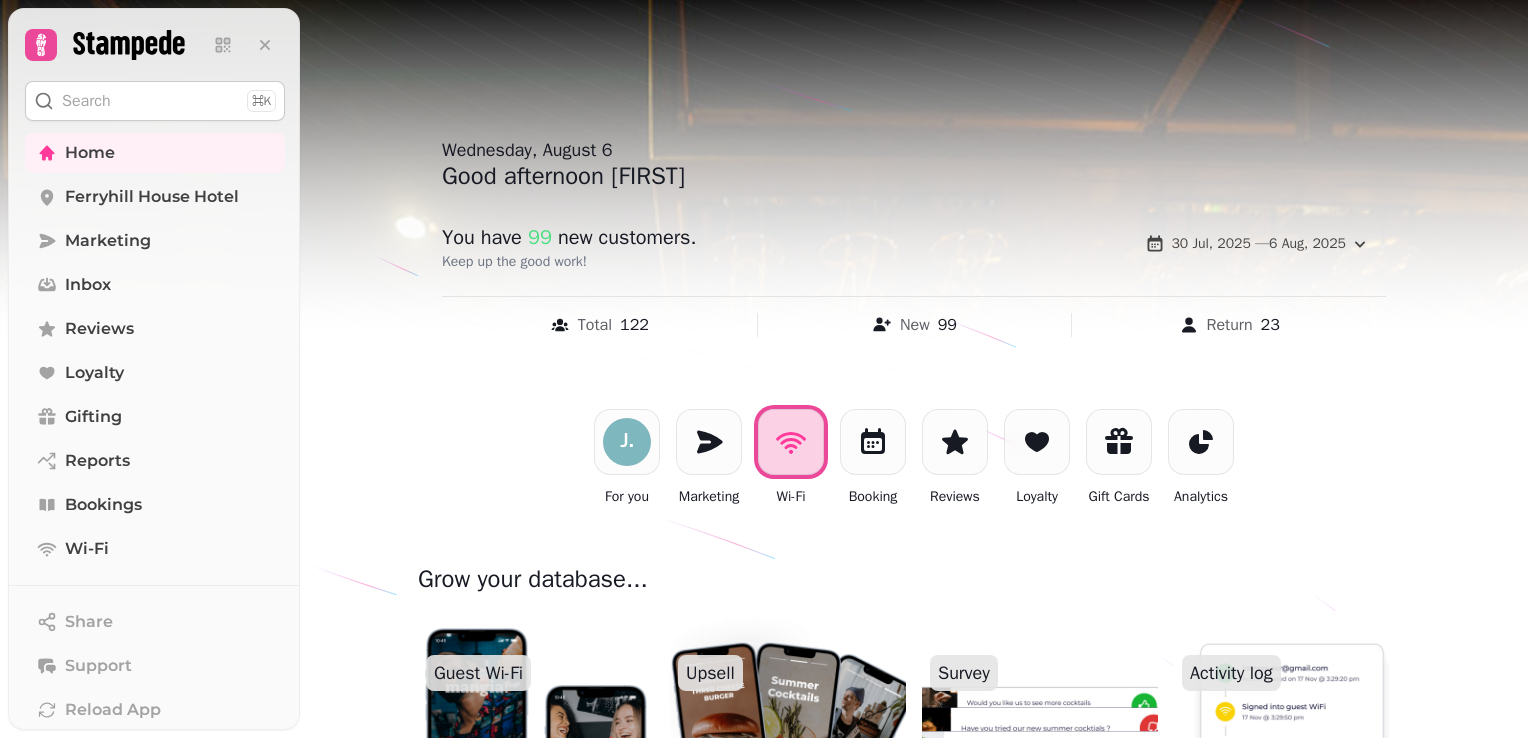 drag, startPoint x: 1513, startPoint y: 394, endPoint x: 1516, endPoint y: 438, distance: 44.102154 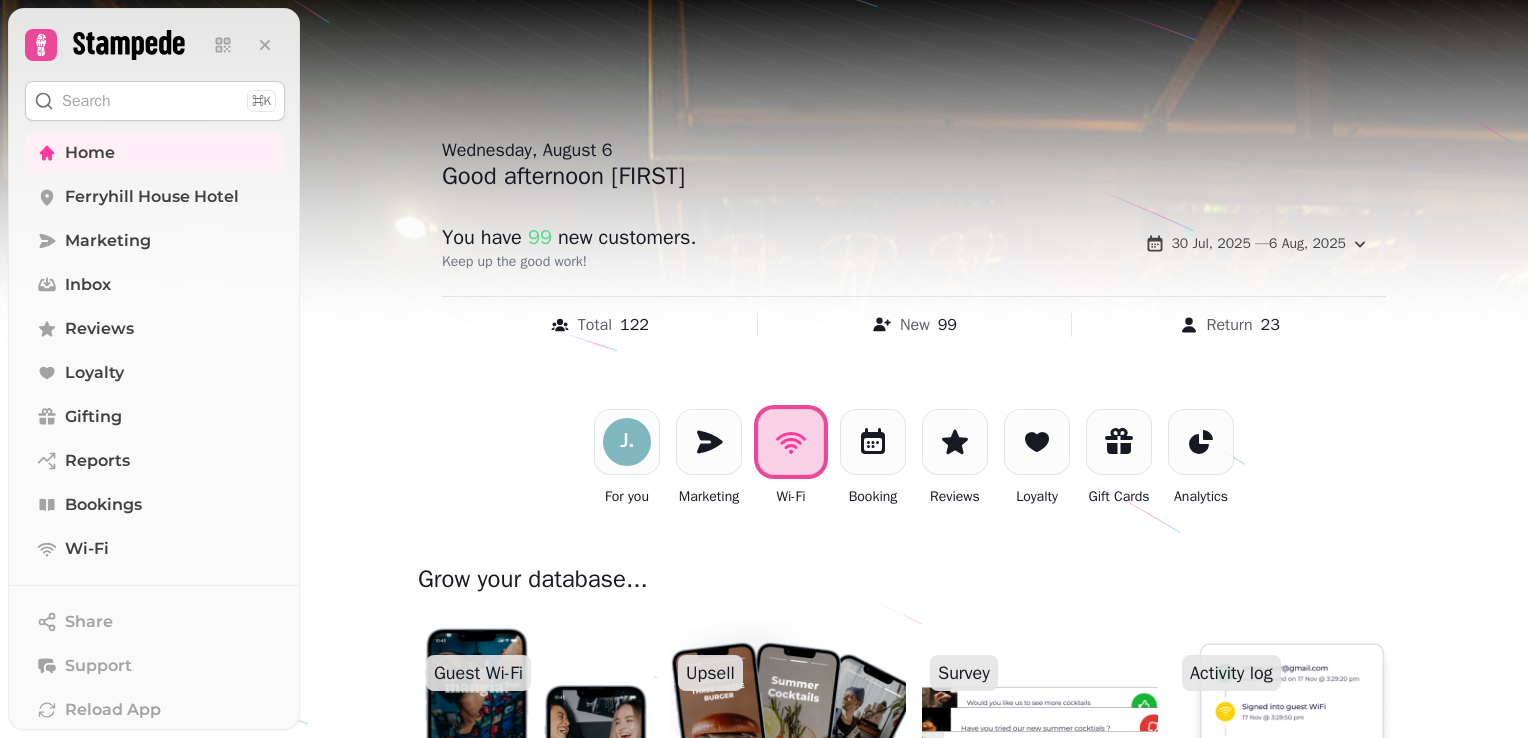 drag, startPoint x: 1516, startPoint y: 418, endPoint x: 1517, endPoint y: 451, distance: 33.01515 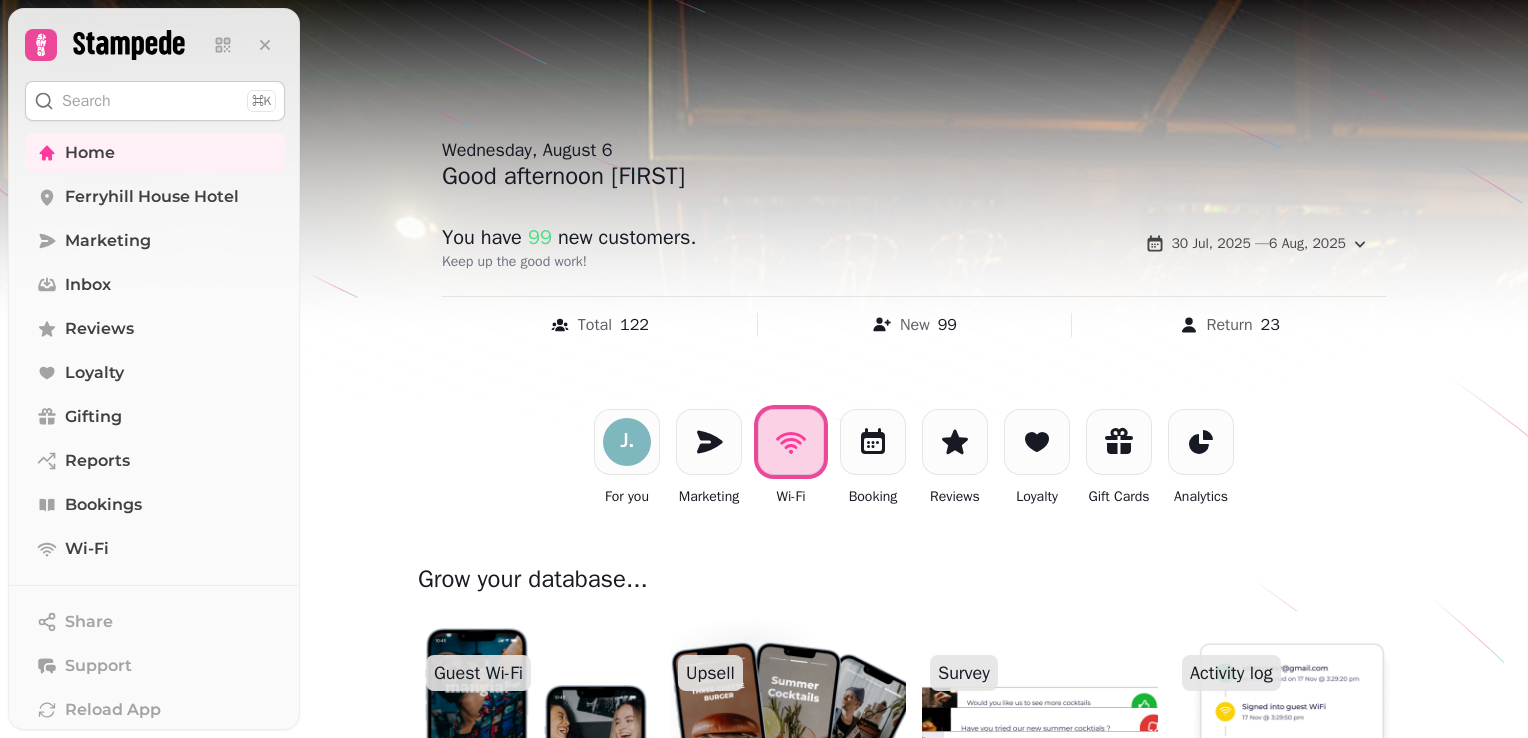 drag, startPoint x: 1523, startPoint y: 242, endPoint x: 1520, endPoint y: 356, distance: 114.03947 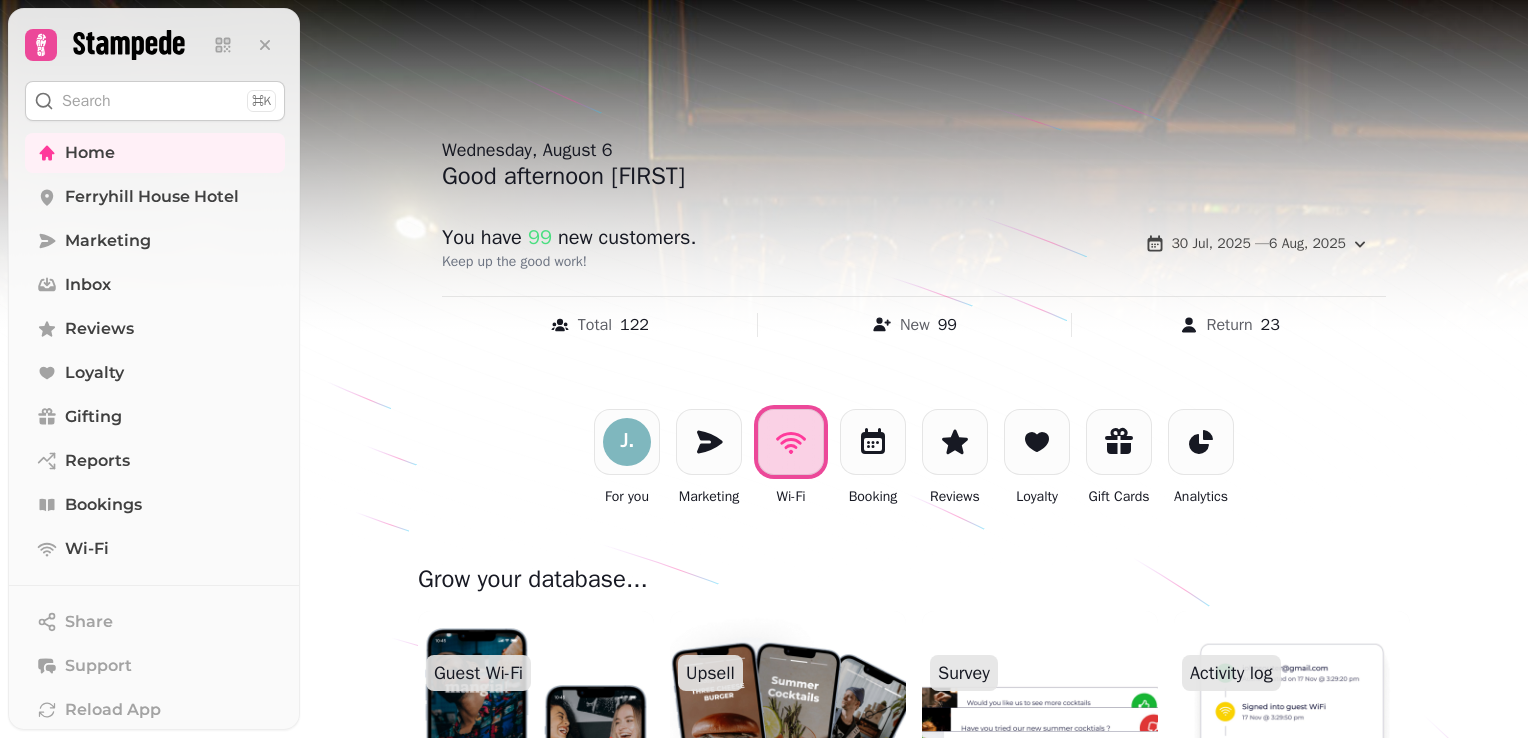 click at bounding box center [764, 369] 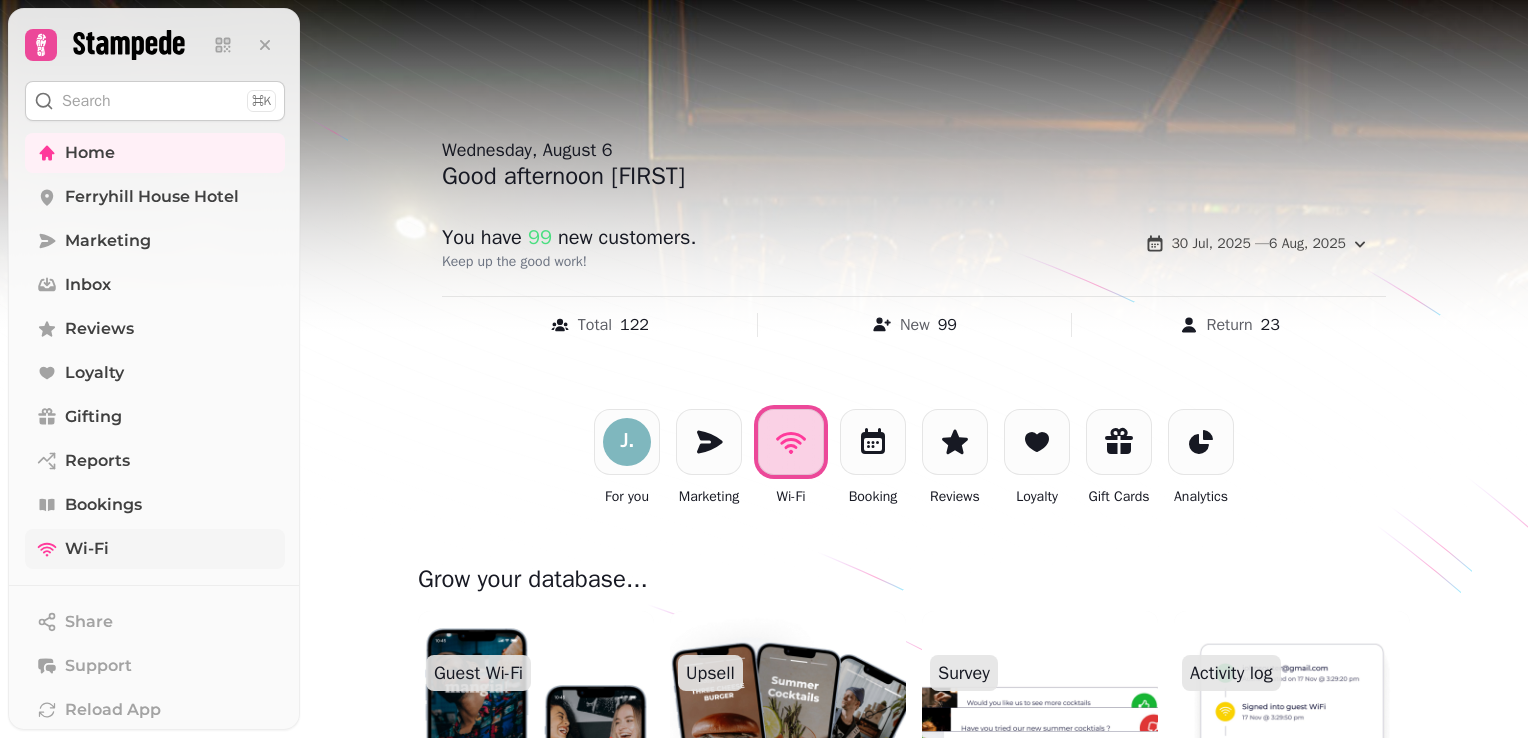click on "Wi-Fi" at bounding box center (155, 549) 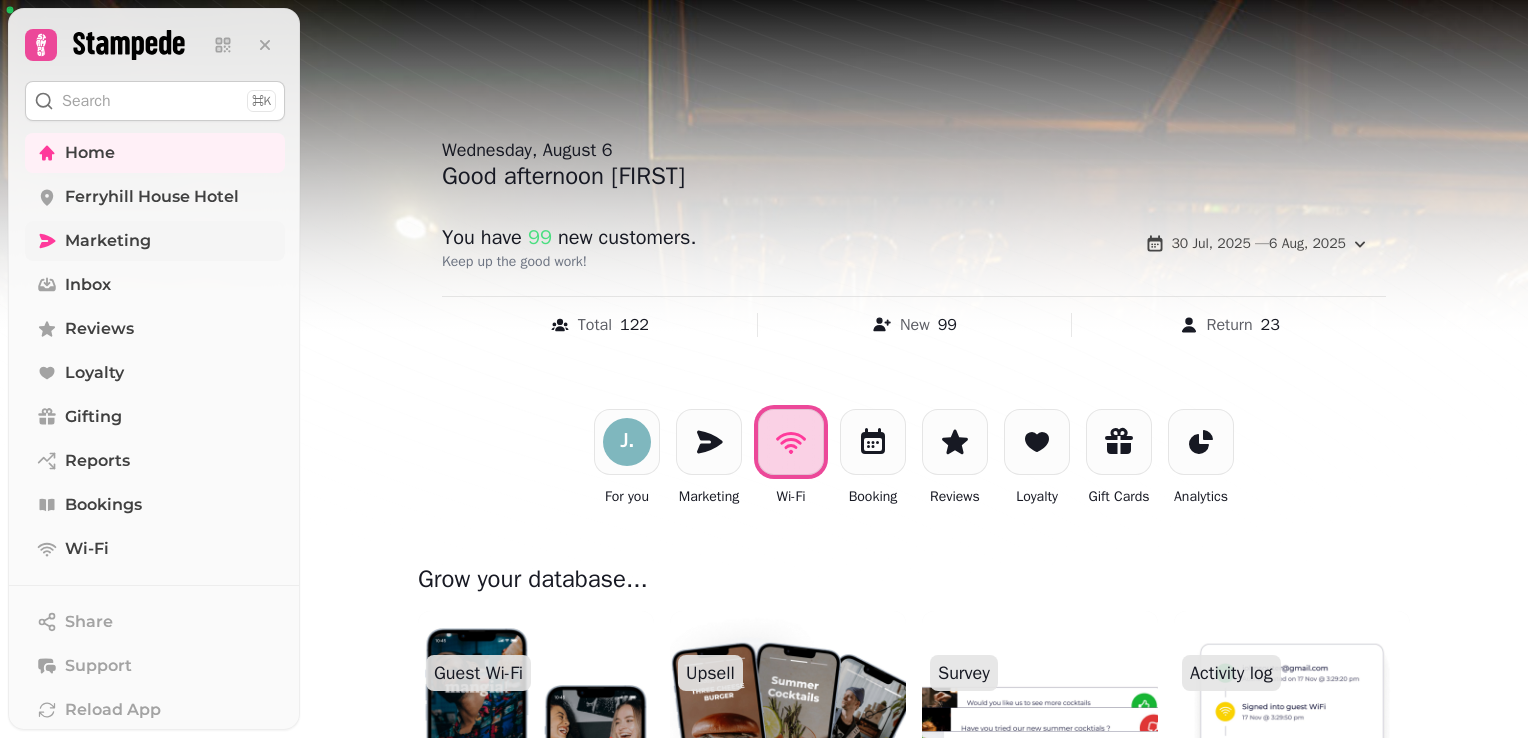 click on "Marketing" at bounding box center (155, 241) 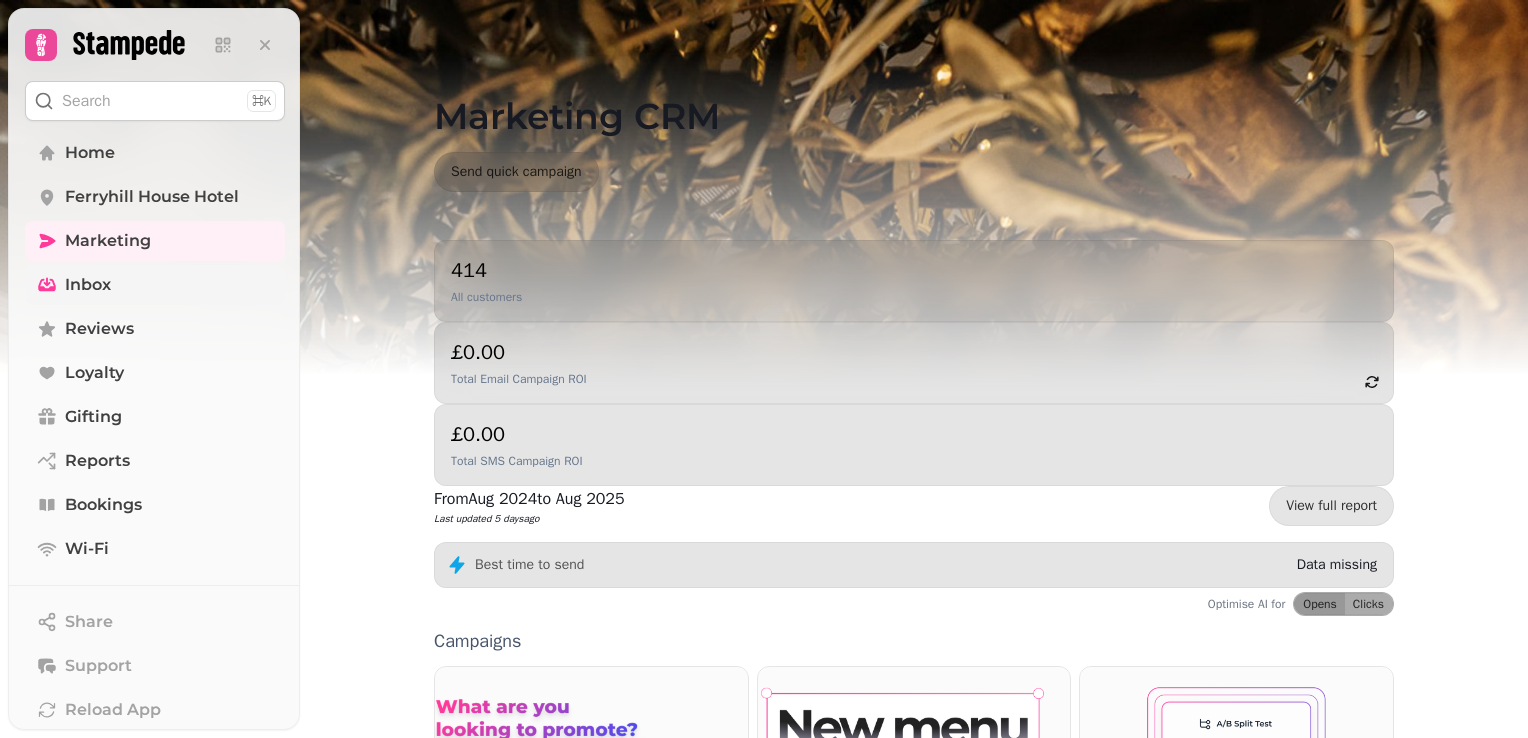 click on "Inbox" at bounding box center (155, 285) 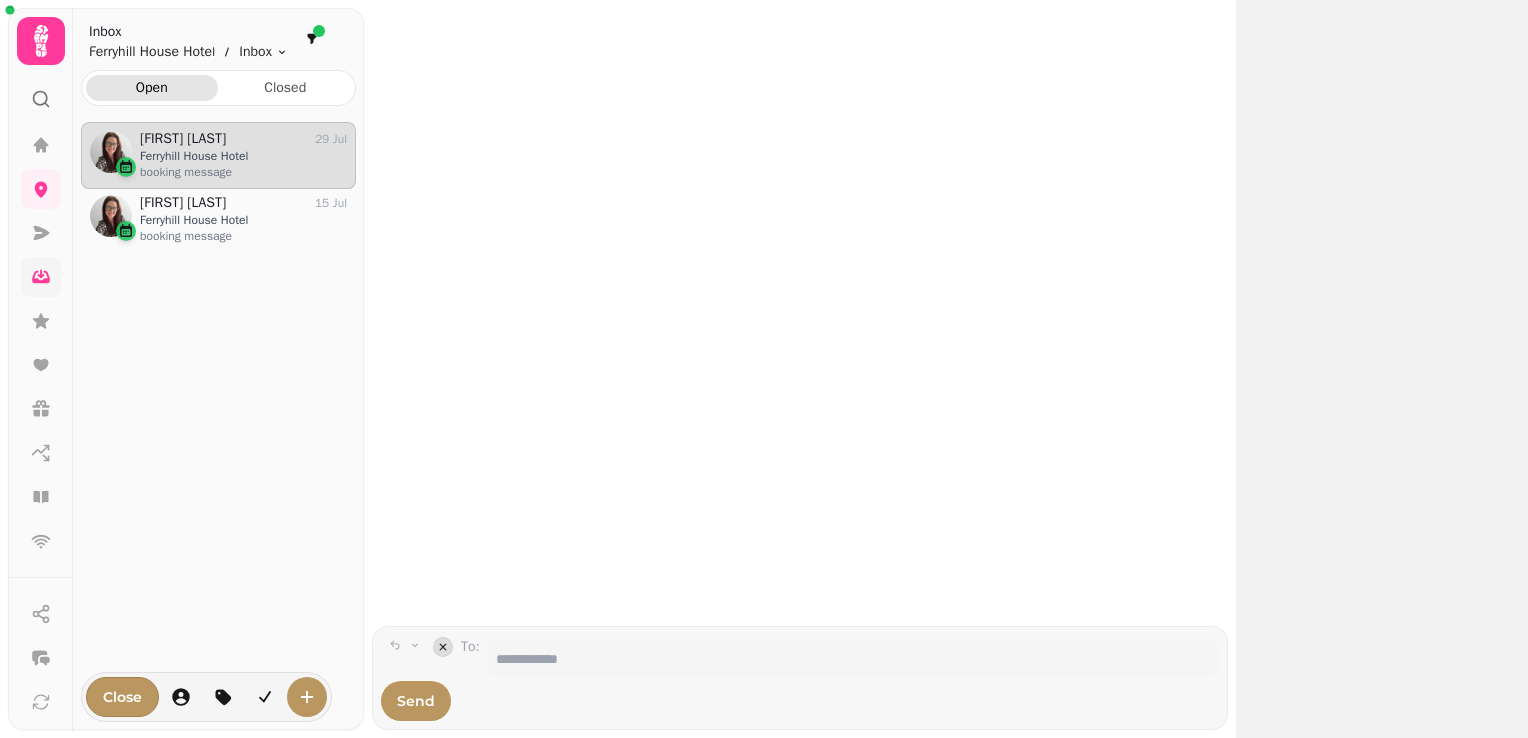 scroll, scrollTop: 16, scrollLeft: 16, axis: both 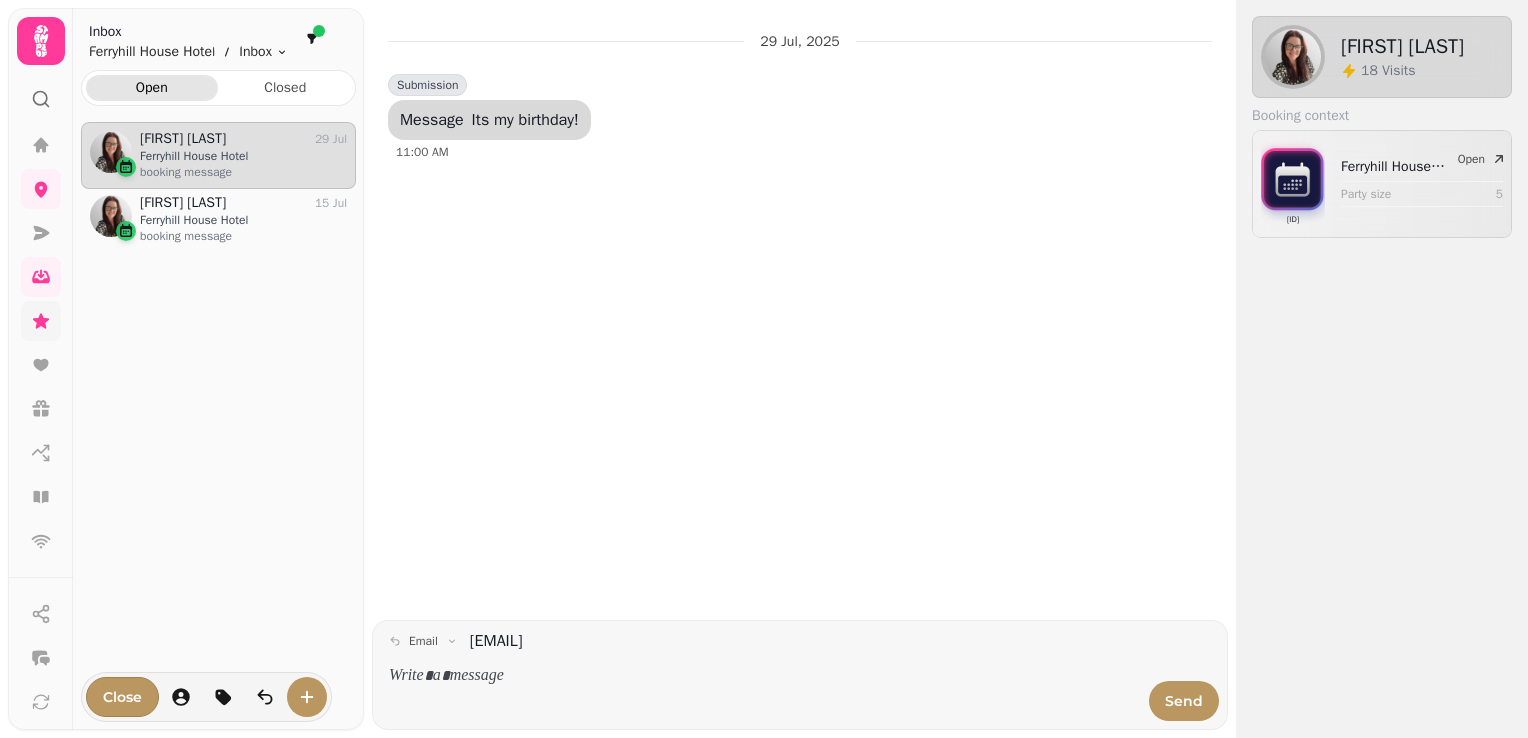 click at bounding box center [41, 321] 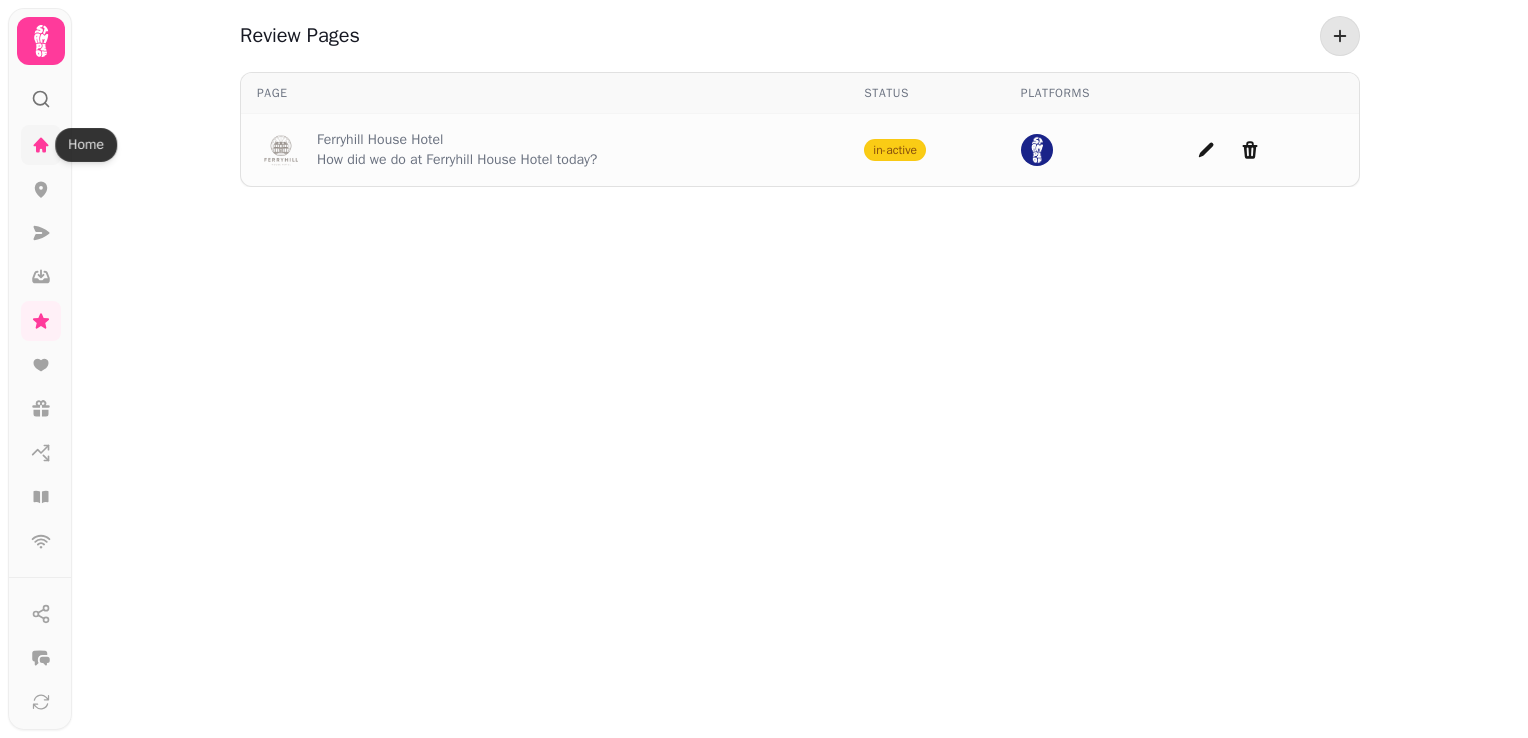 click 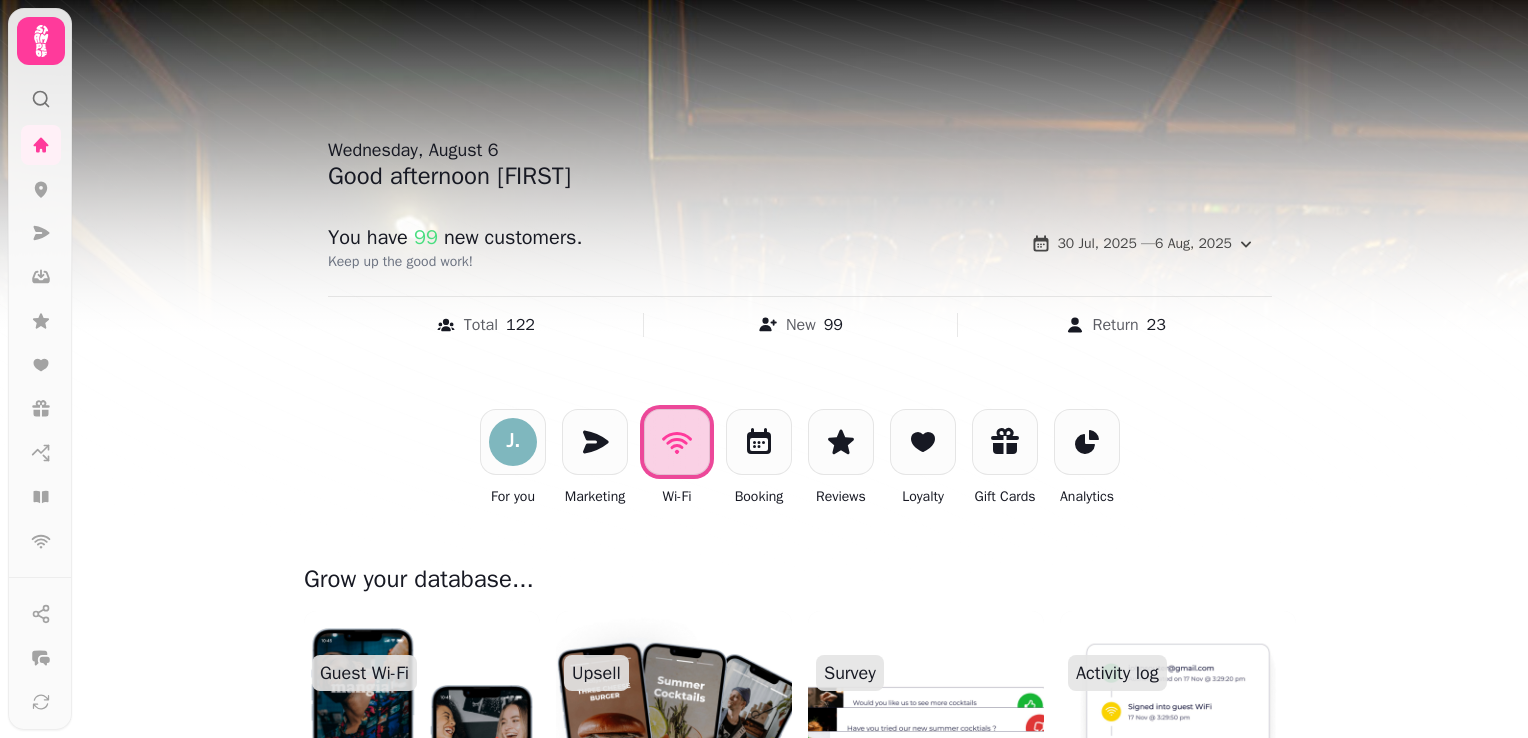 scroll, scrollTop: 47, scrollLeft: 0, axis: vertical 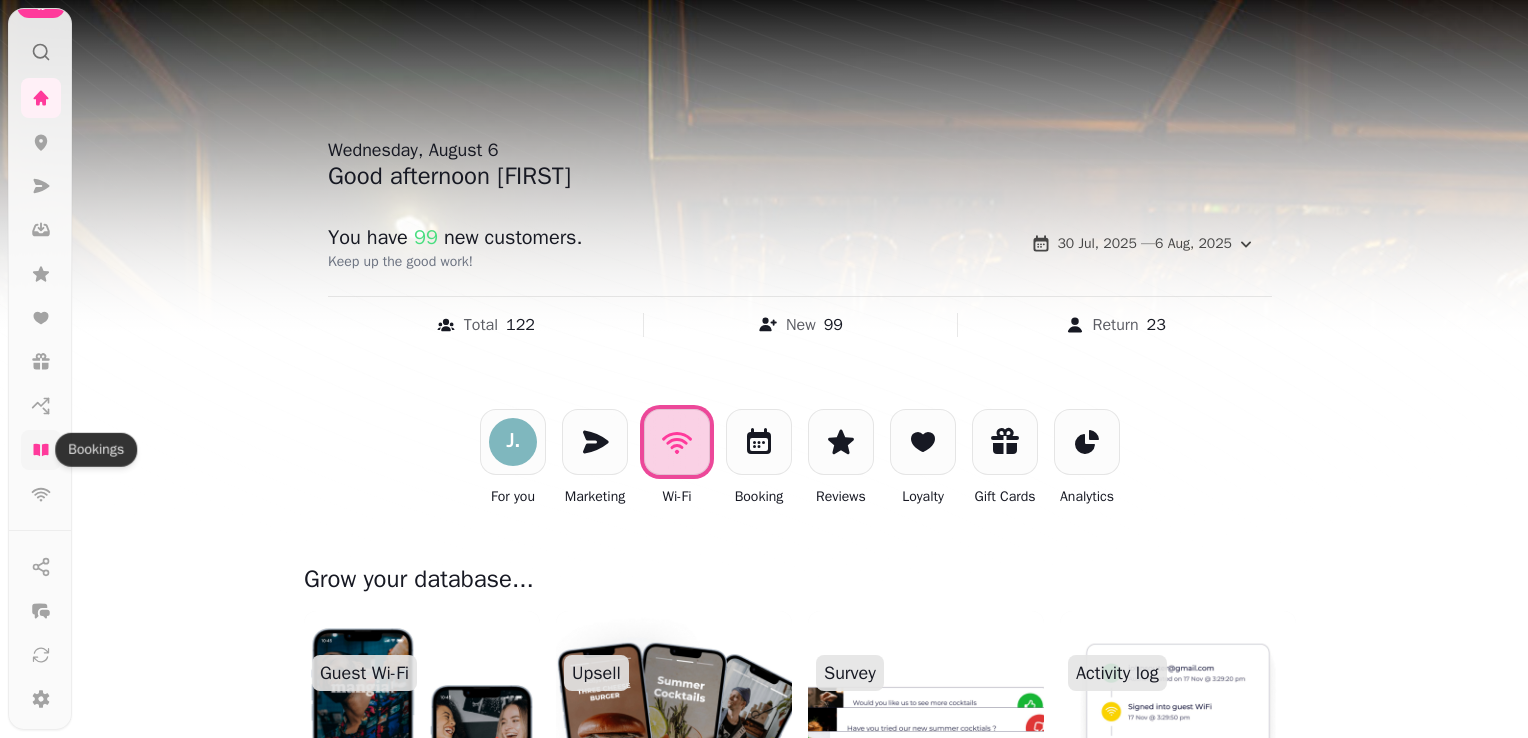 click 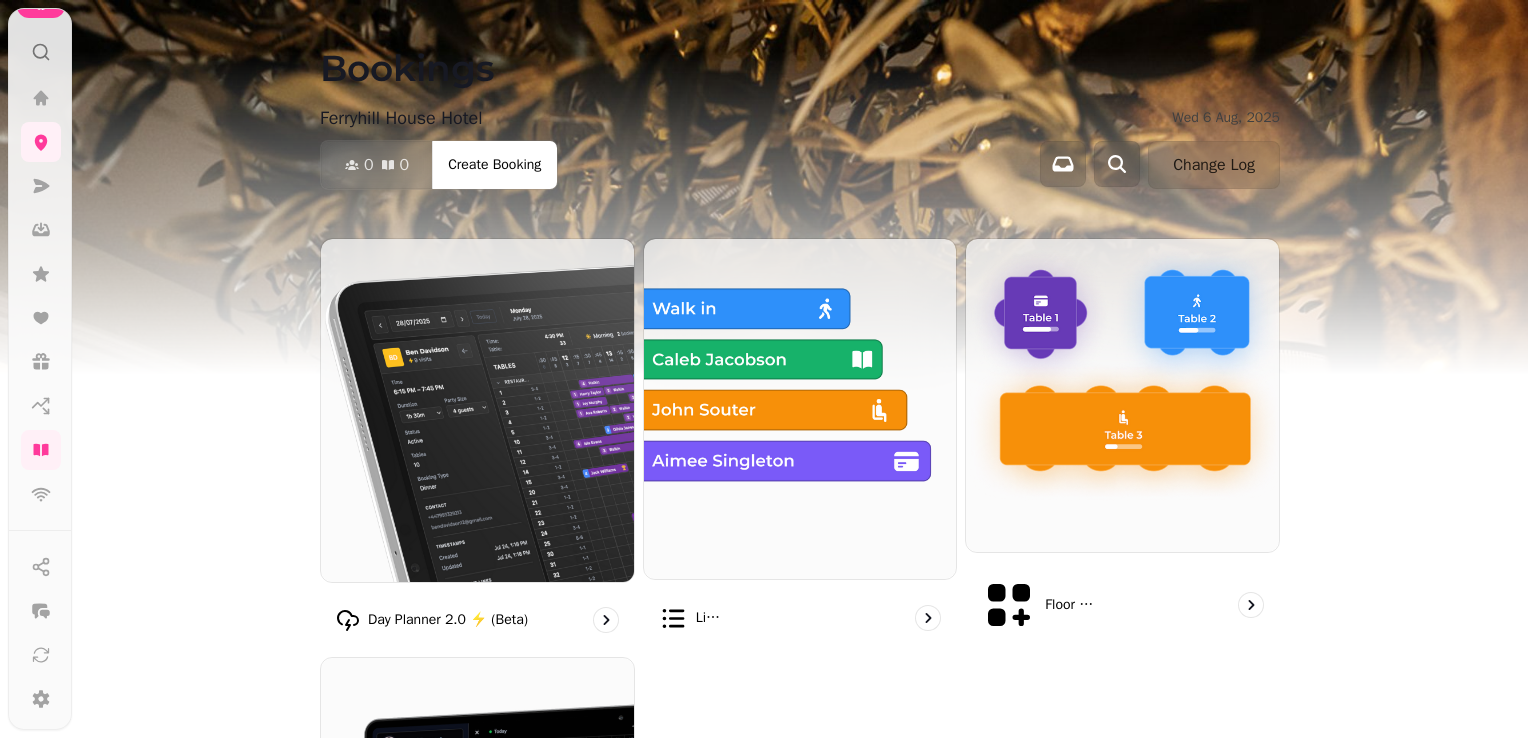 click at bounding box center [41, 44] 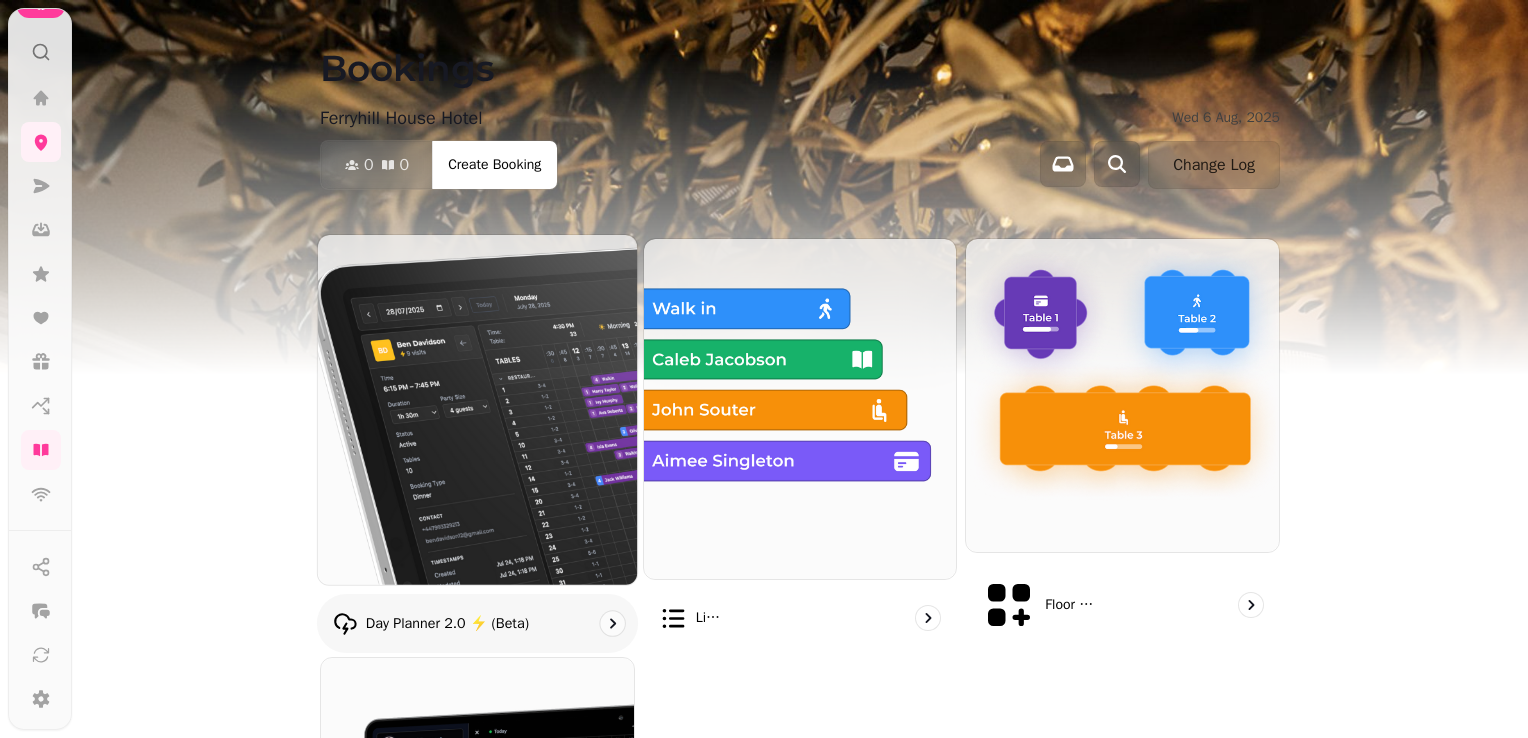 click at bounding box center [477, 409] 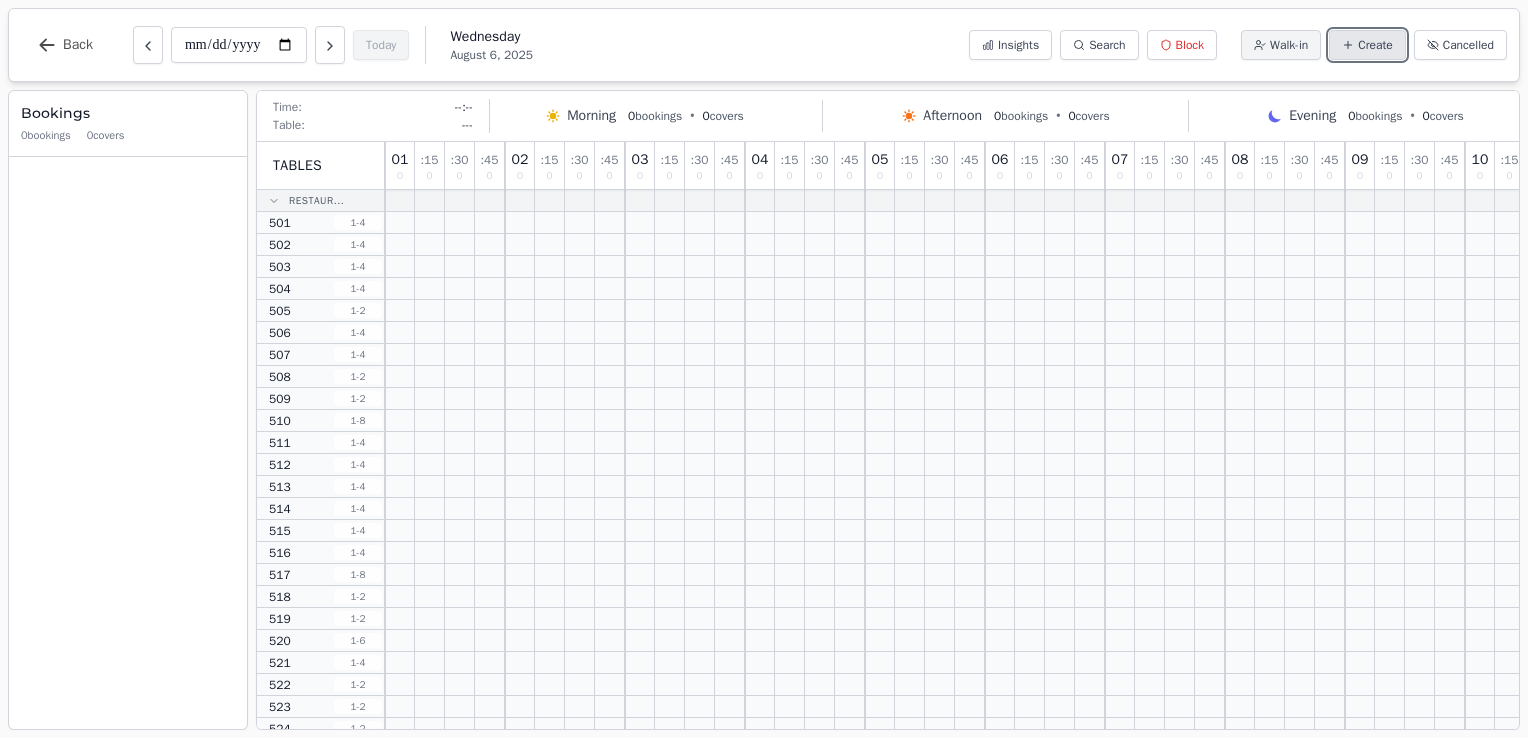 click on "Create" at bounding box center (1375, 45) 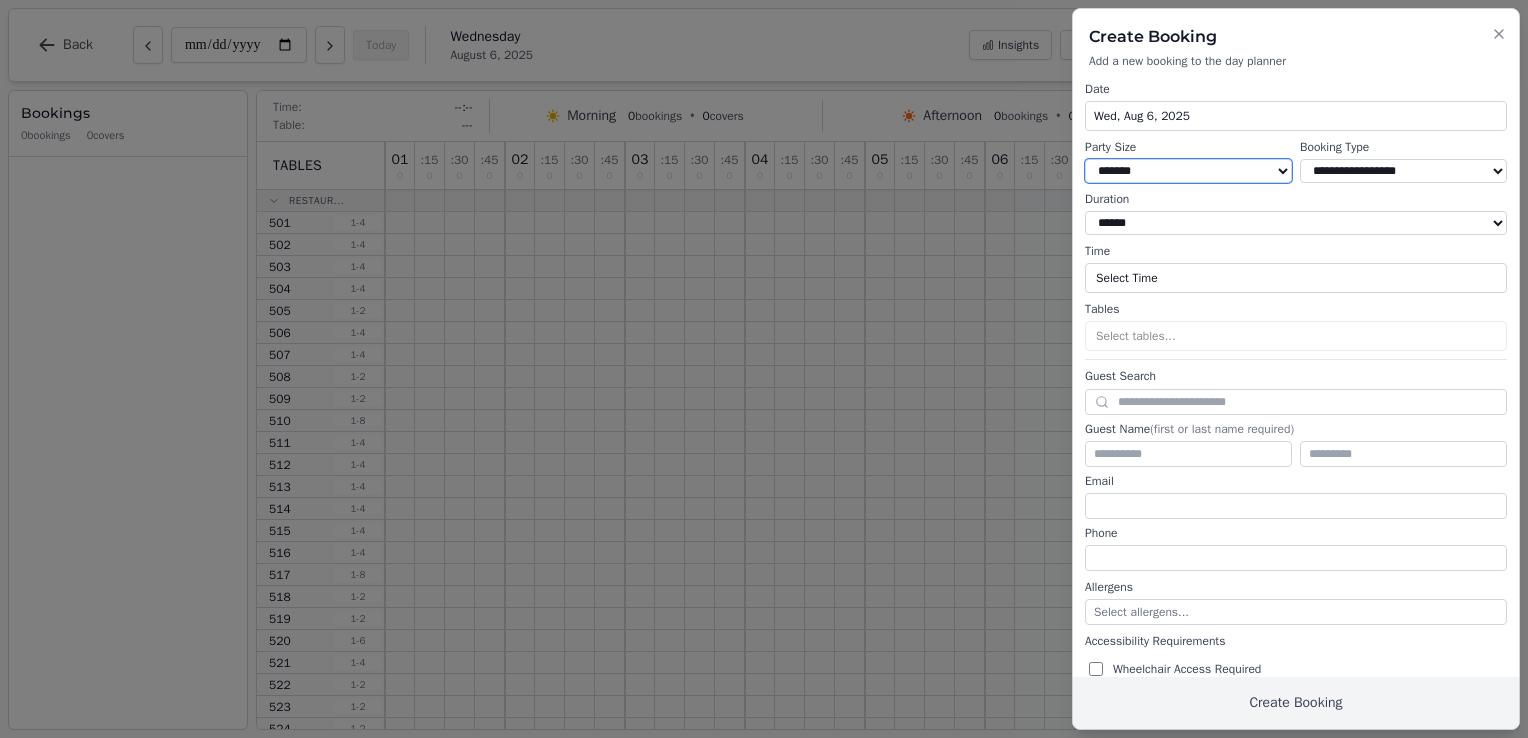 click on "*   ***** *   ****** *   ****** *   ****** *   ****** *   ****** *   ****** *   ****** *   ****** **   ****** **   ****** **   ****** **   ****** **   ****** **   ****** **   ****** **   ****** **   ****** **   ****** **   ****** **   ****** **   ****** **   ****** **   ****** **   ****** **   ****** **   ****** **   ****** **   ****** **   ****** **   ****** **   ****** **   ****** **   ****** **   ****** **   ****** **   ****** **   ****** **   ****** **   ****** **   ****** **   ****** **   ****** **   ****** **   ****** **   ****** **   ****** **   ****** **   ****** **   ****** **   ****** **   ****** **   ****** **   ****** **   ****** **   ****** **   ****** **   ****** **   ****** **   ****** **   ****** **   ****** **   ****** **   ****** **   ****** **   ****** **   ****** **   ****** **   ****** **   ****** **   ****** **   ****** **   ****** **   ****** **   ****** **   ****** **   ****** **   ****** **   ****** **   ****** **   ****** **   ****** **   ****** **   ****** **   ****** **   ****** **" at bounding box center (1188, 171) 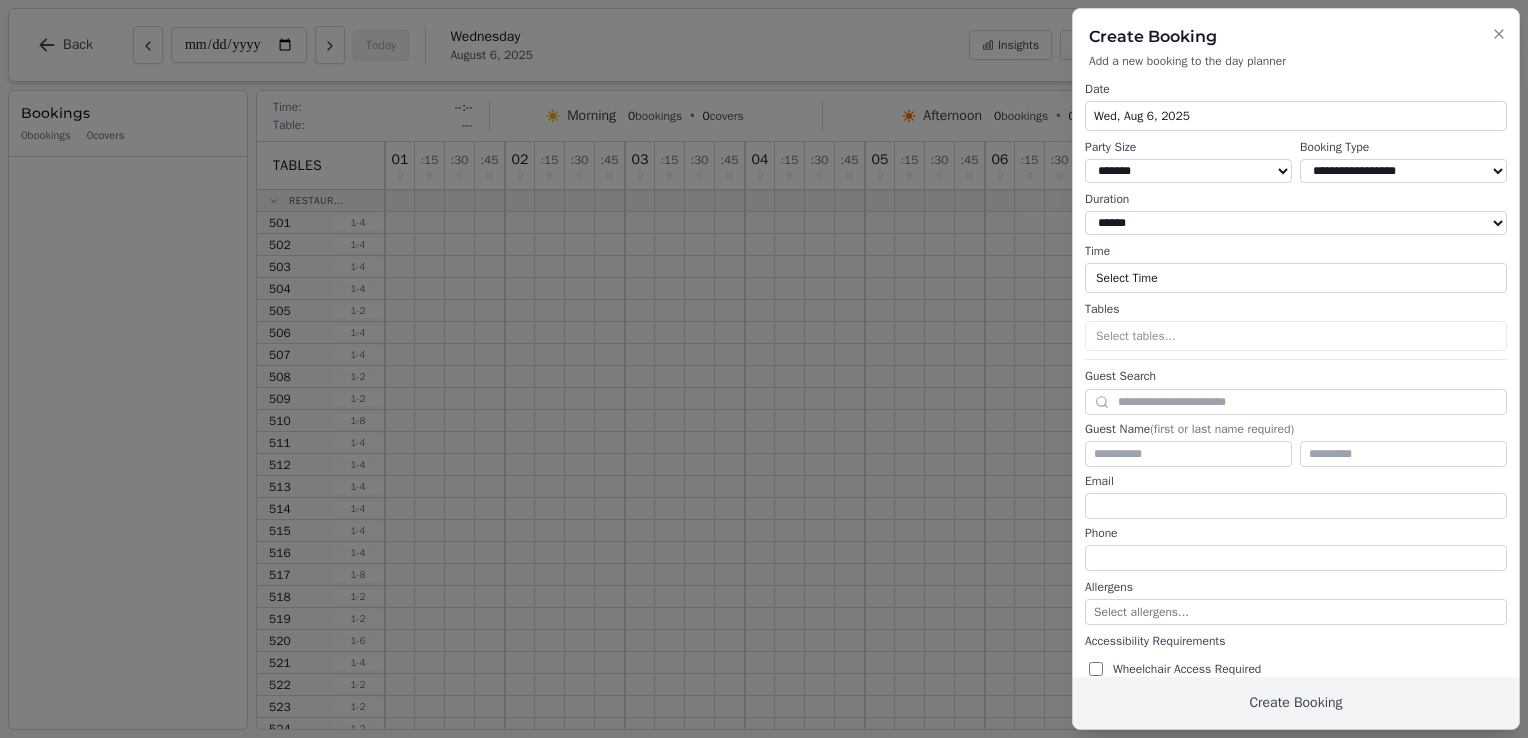 click on "**********" at bounding box center [1403, 171] 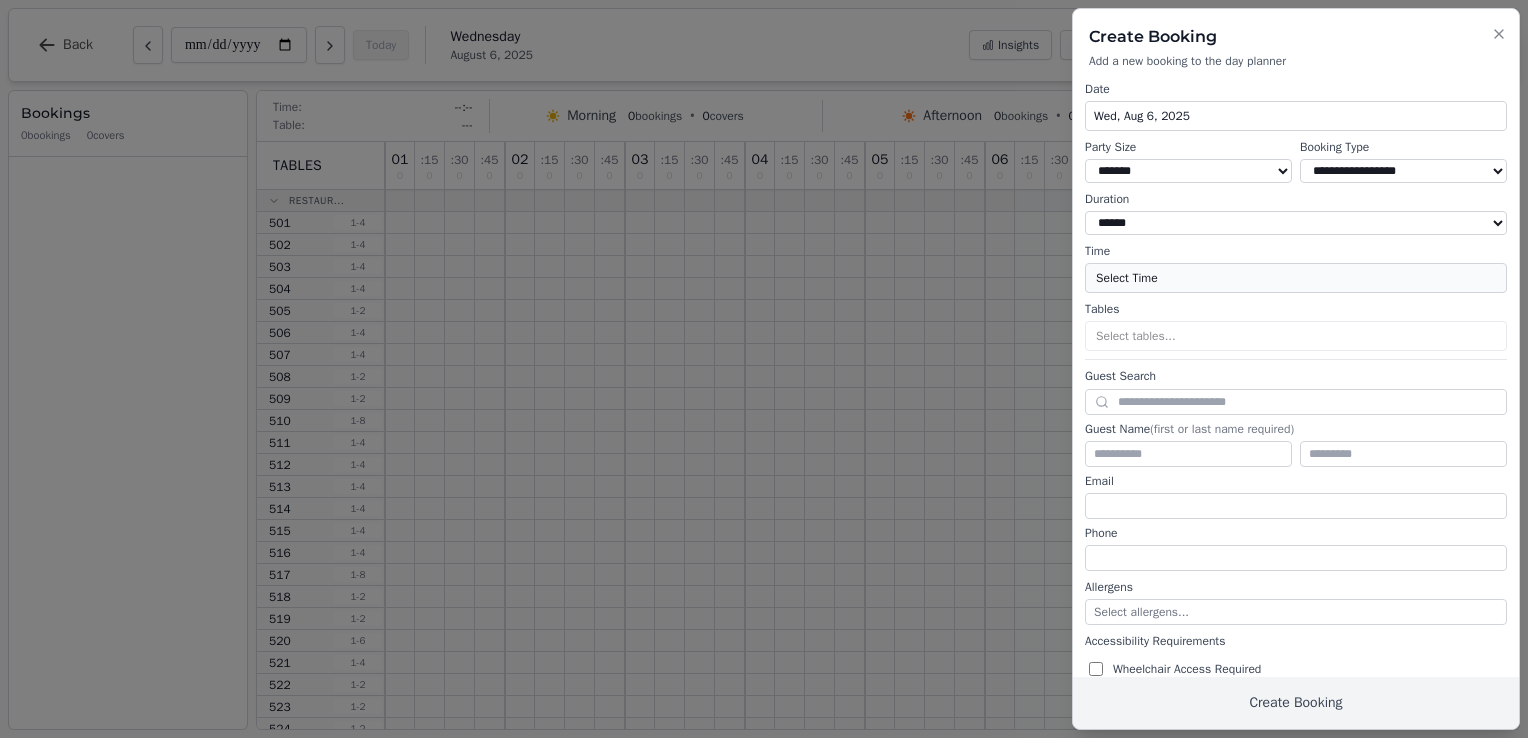 click on "Select Time" at bounding box center [1296, 278] 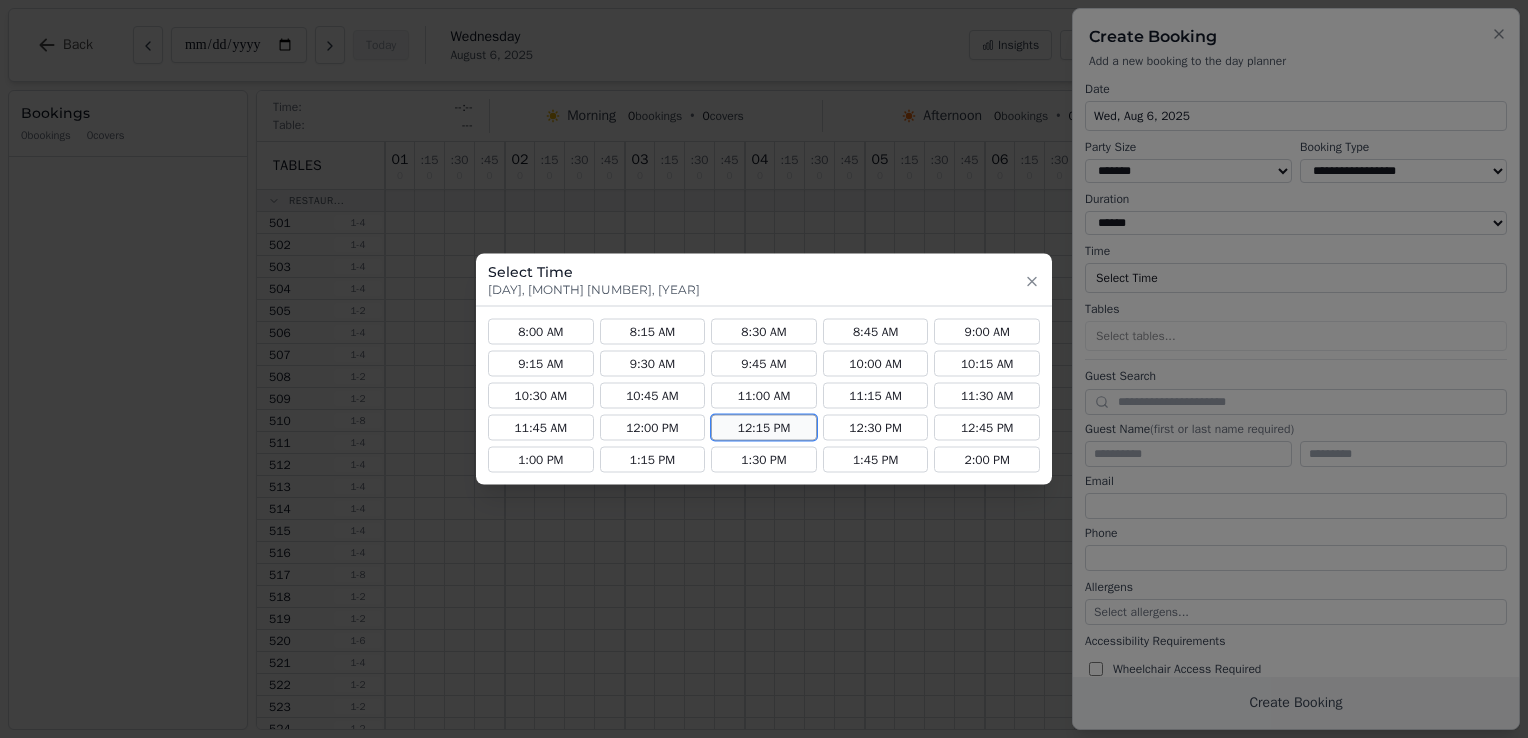 click on "12:15 PM" at bounding box center [764, 428] 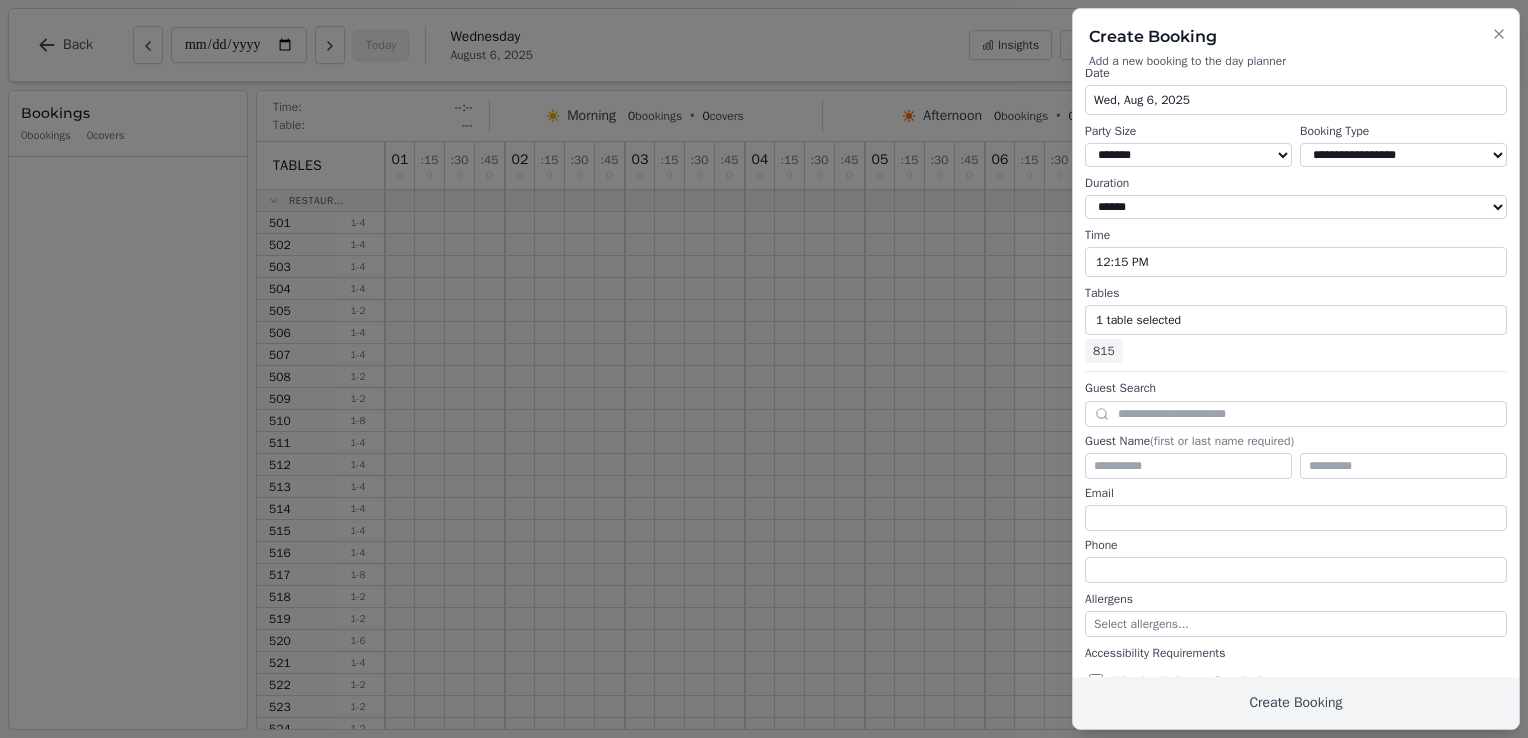 scroll, scrollTop: 0, scrollLeft: 0, axis: both 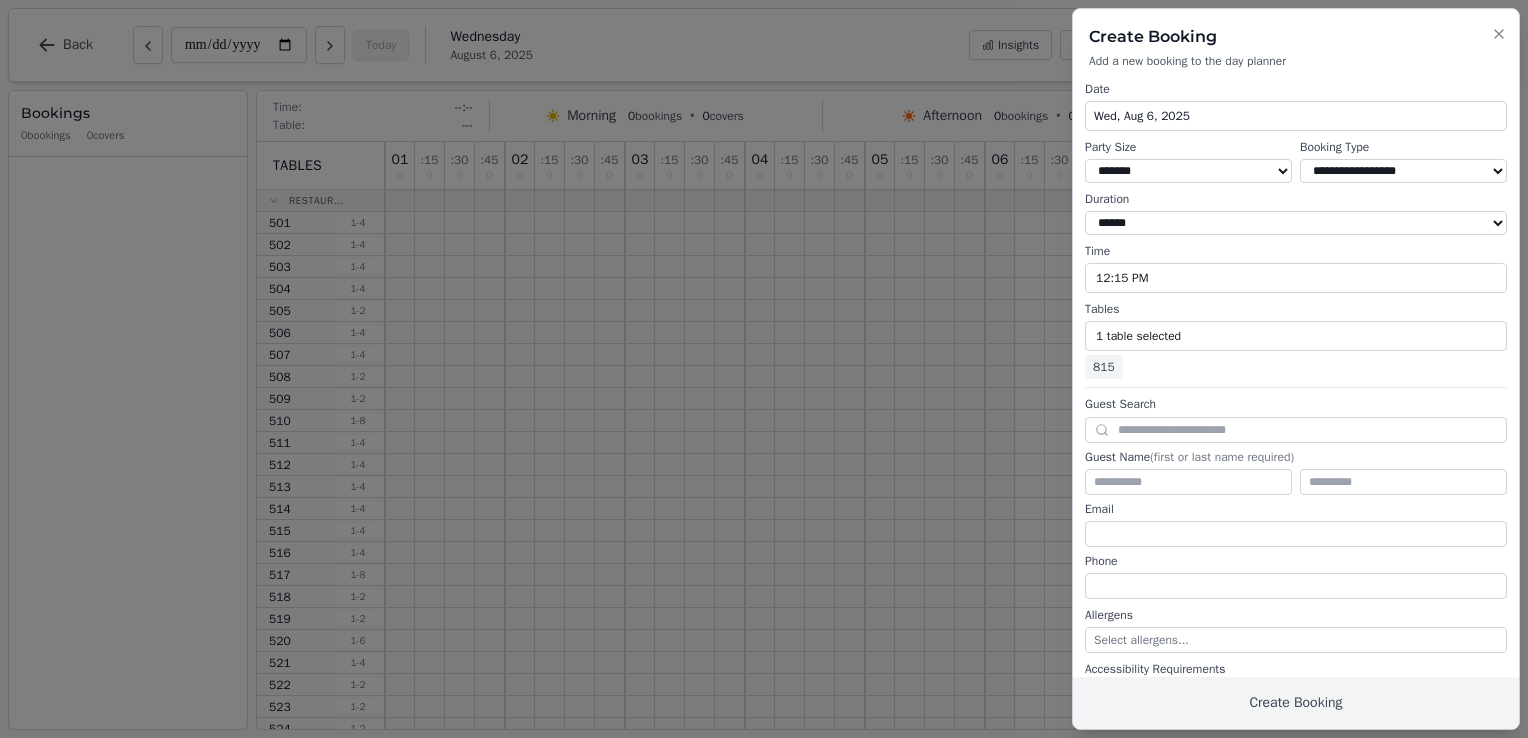 click on "815" at bounding box center [1104, 367] 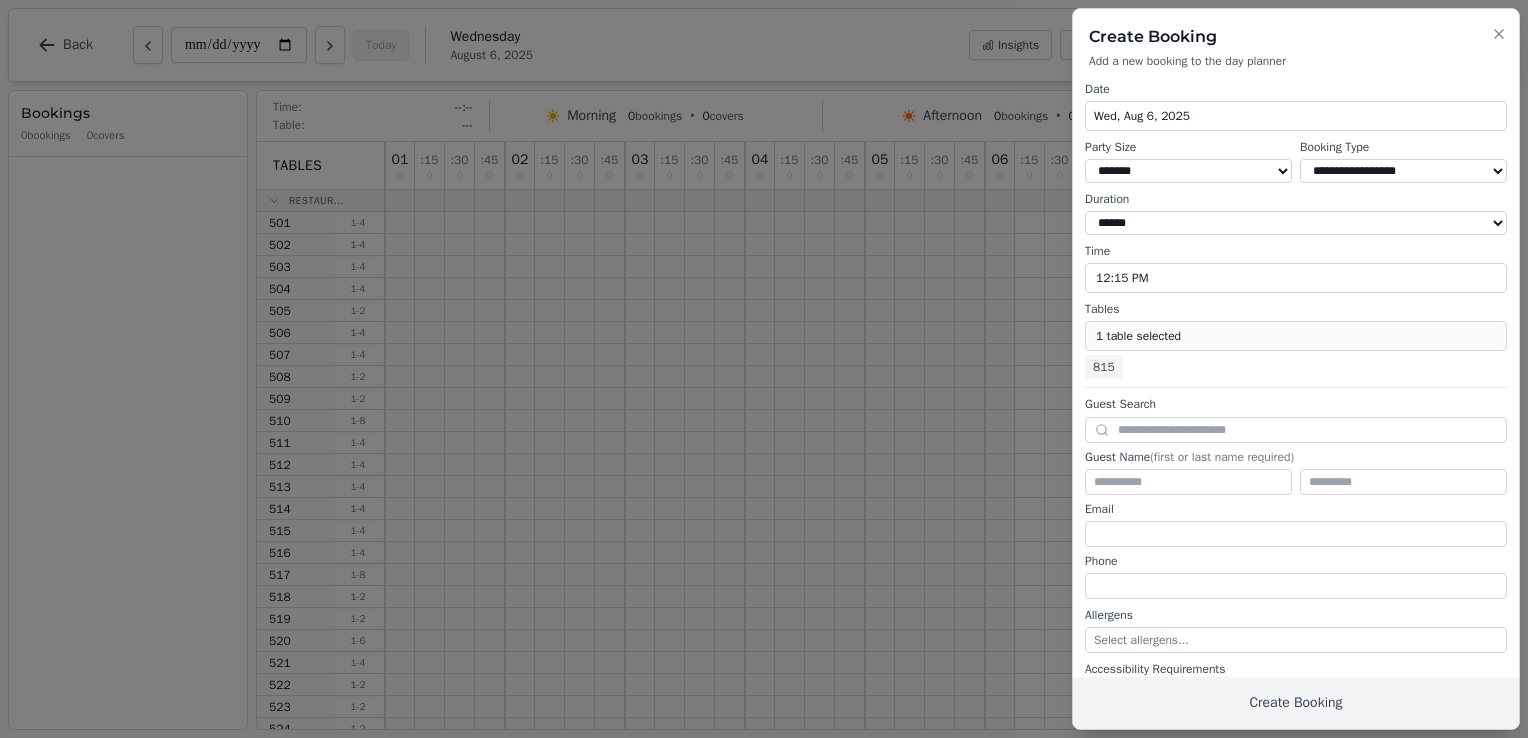 click on "1 table selected" at bounding box center [1296, 336] 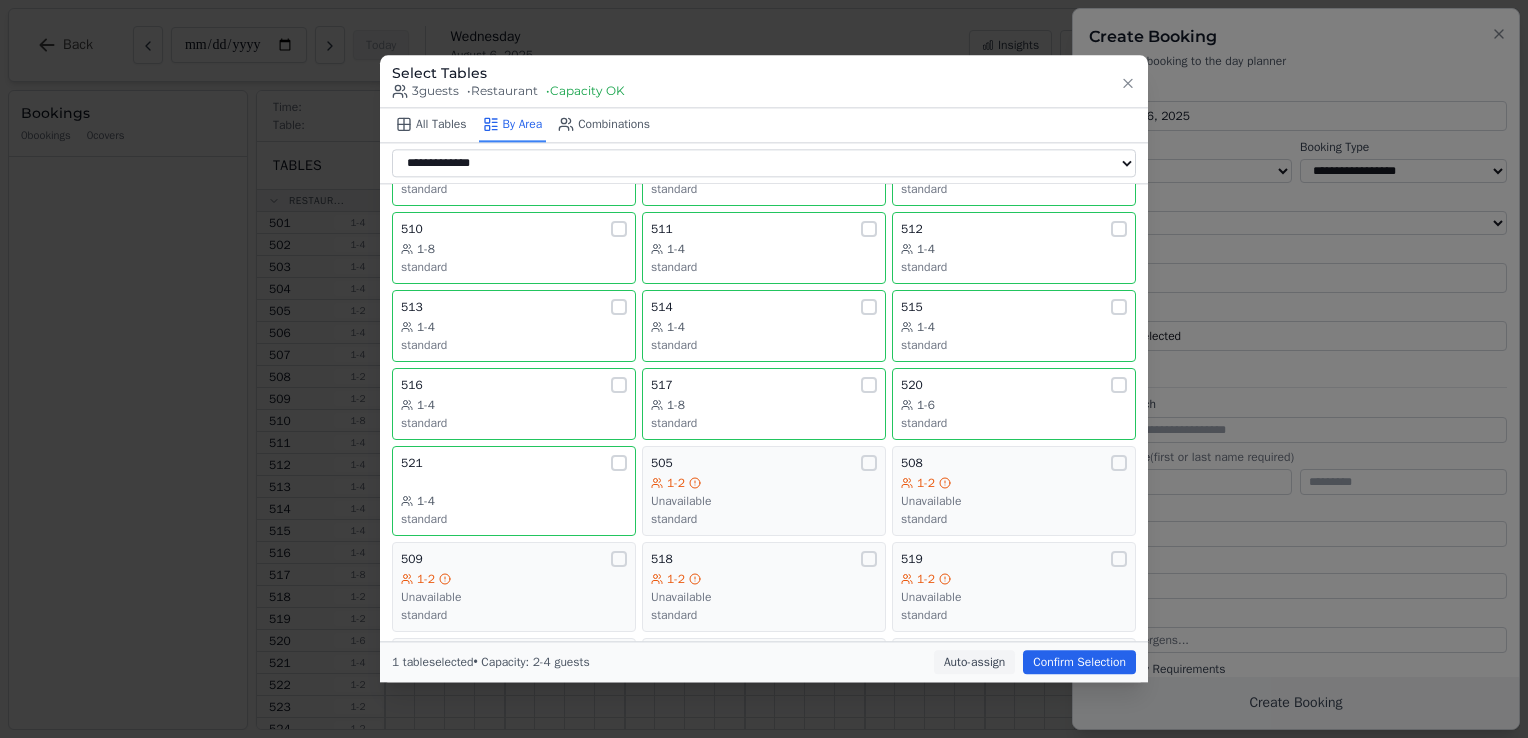 scroll, scrollTop: 148, scrollLeft: 0, axis: vertical 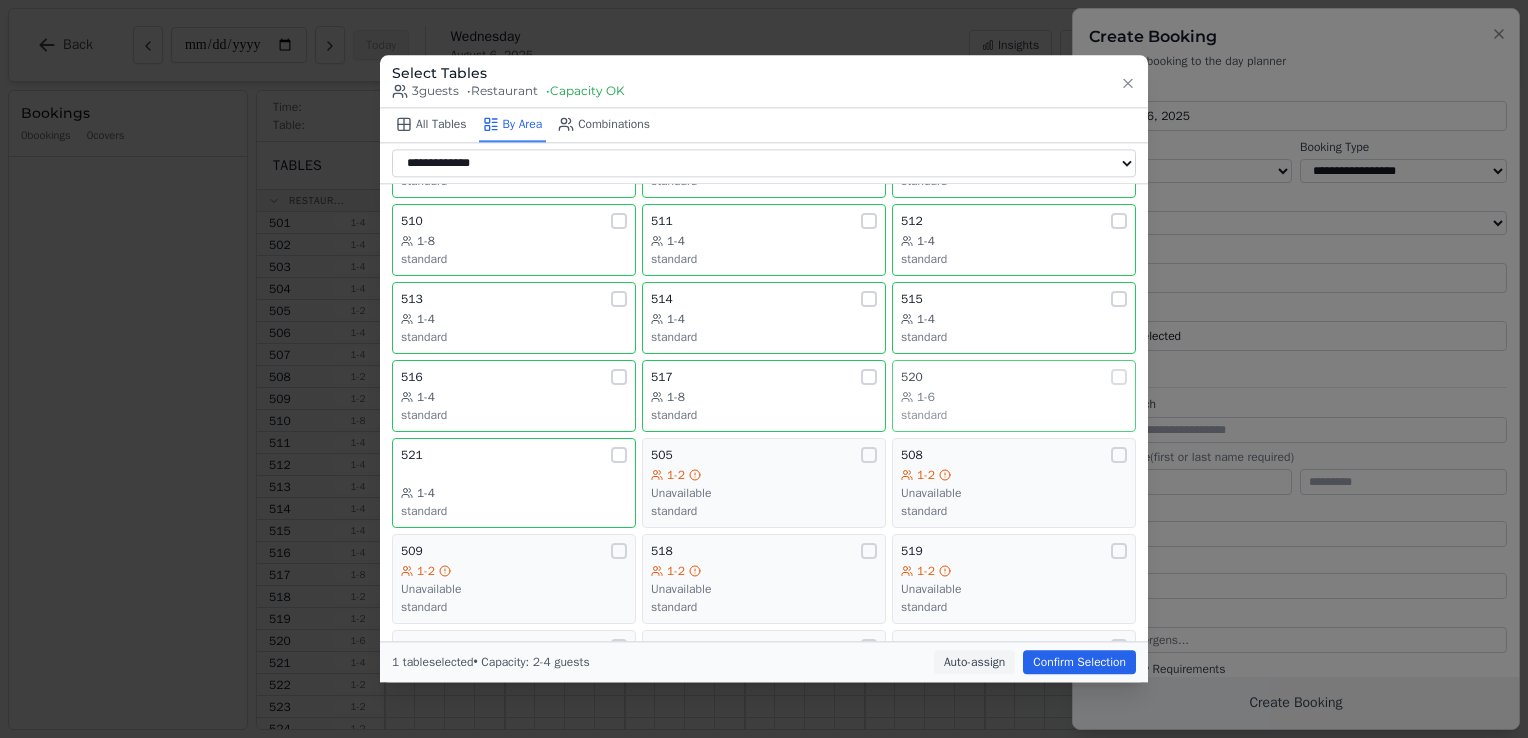 click on "1-6" at bounding box center (926, 397) 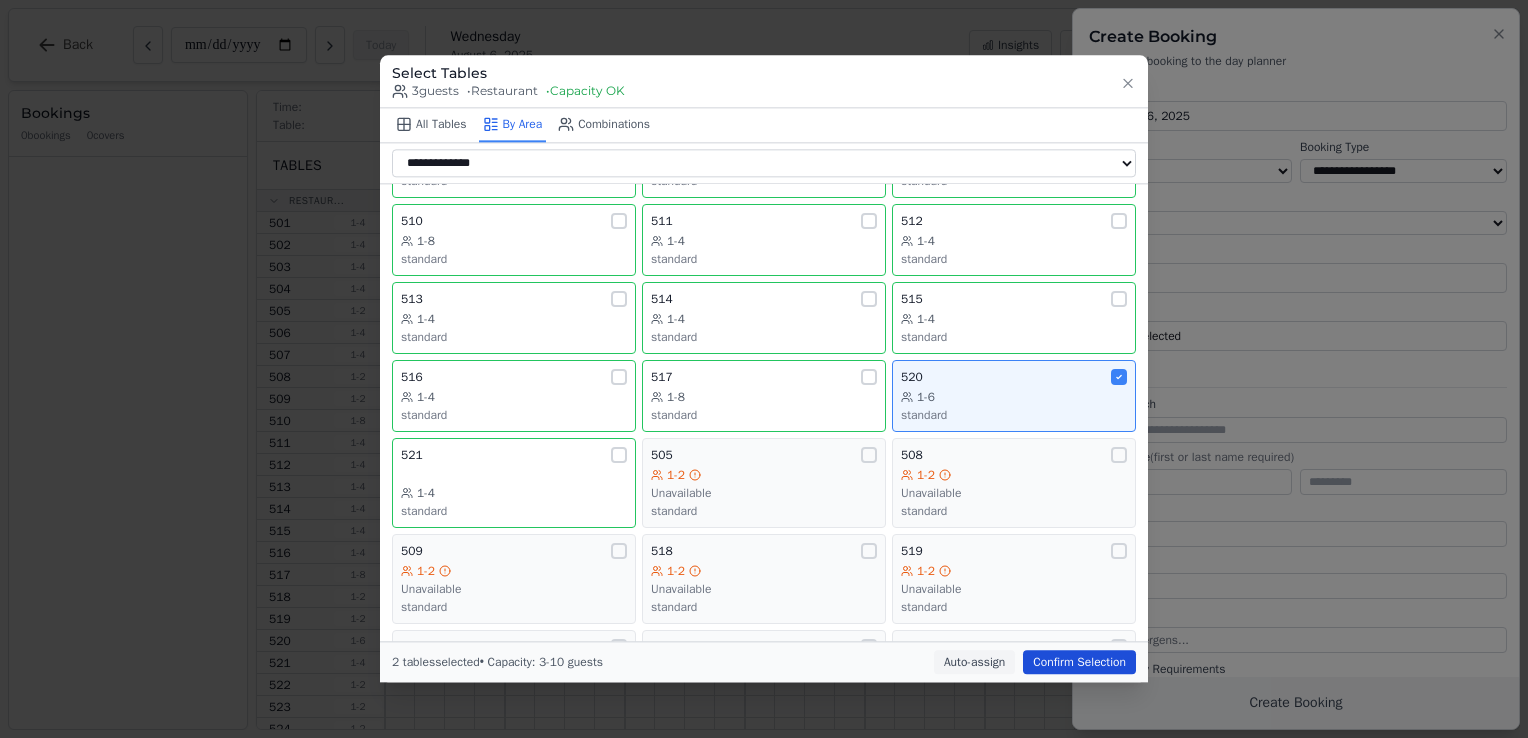 click on "Confirm Selection" at bounding box center (1079, 663) 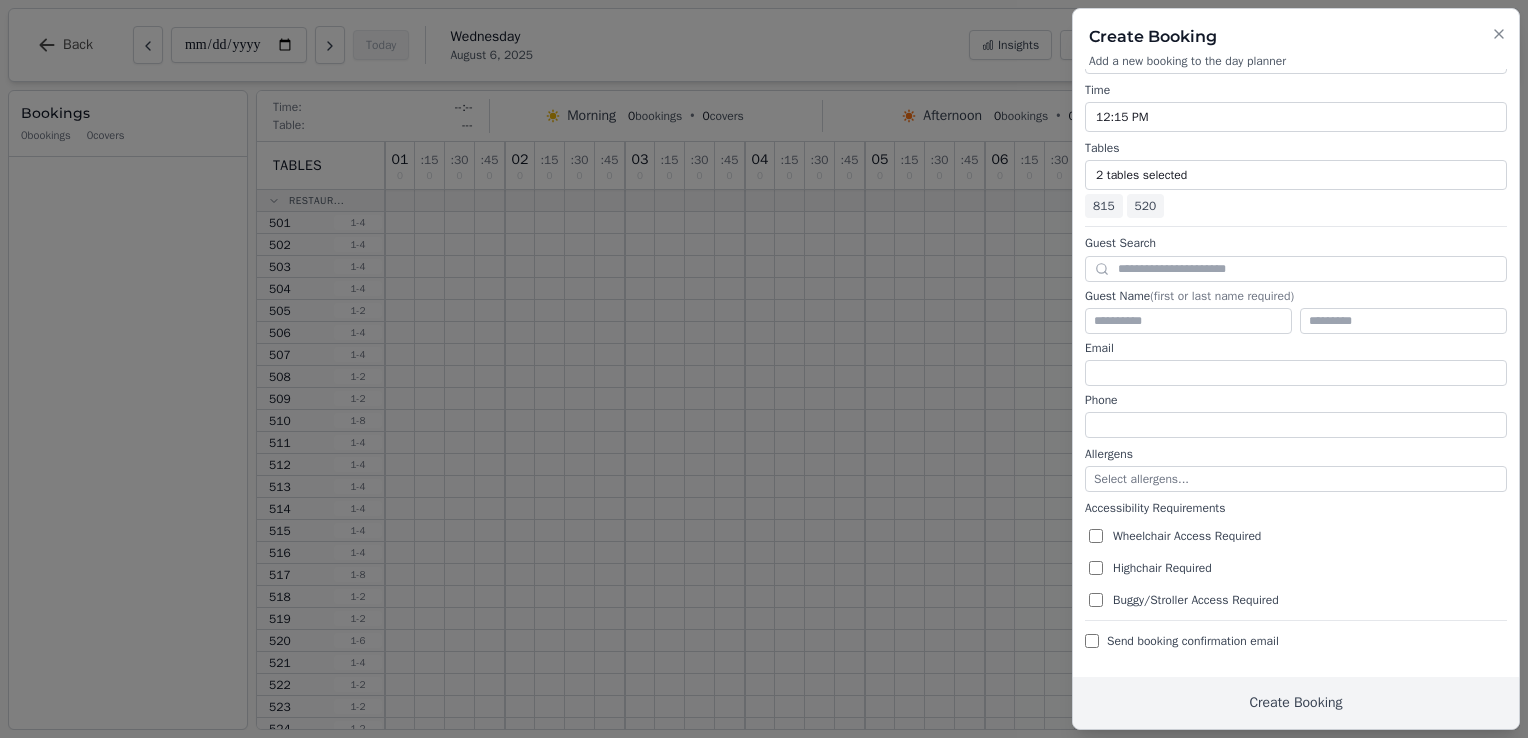 scroll, scrollTop: 141, scrollLeft: 0, axis: vertical 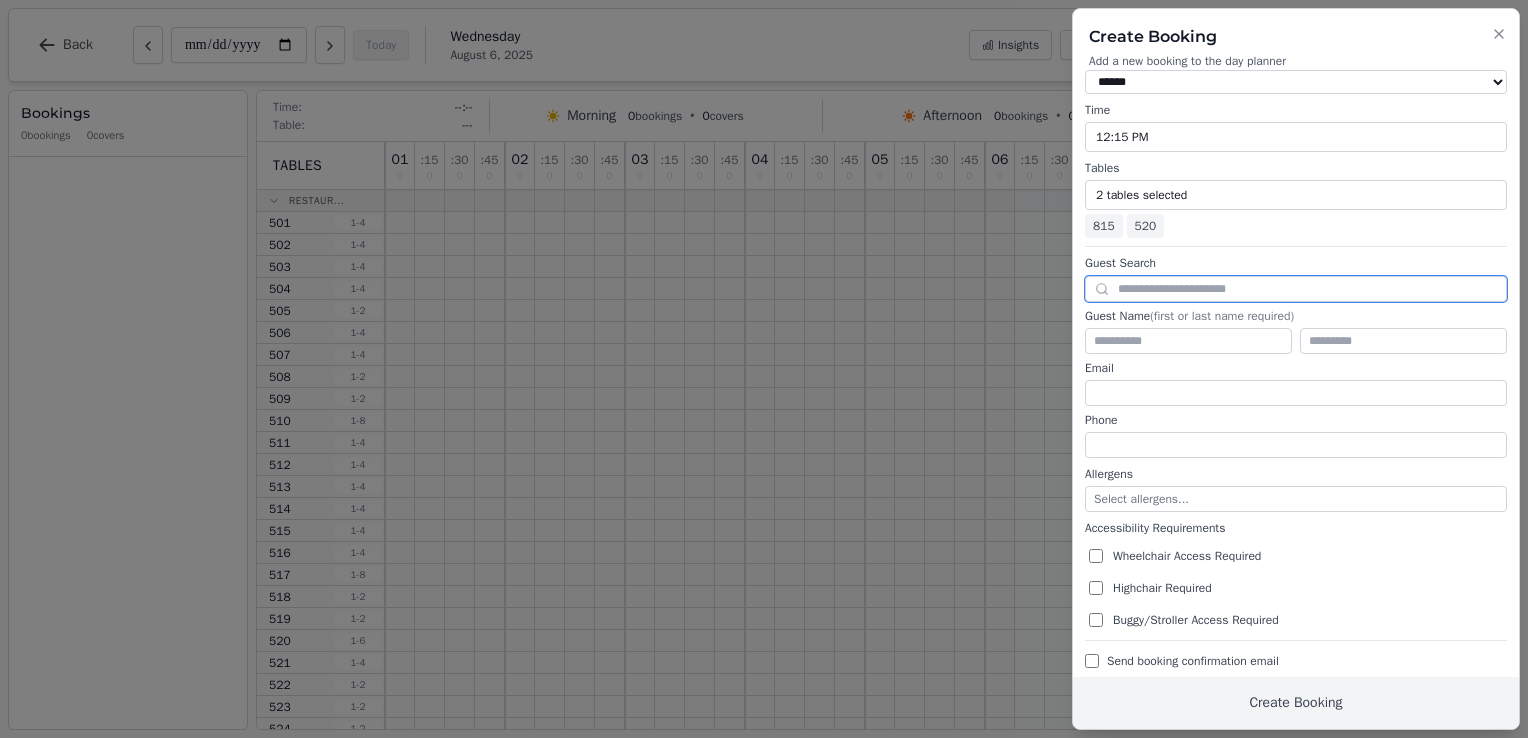 click at bounding box center (1296, 289) 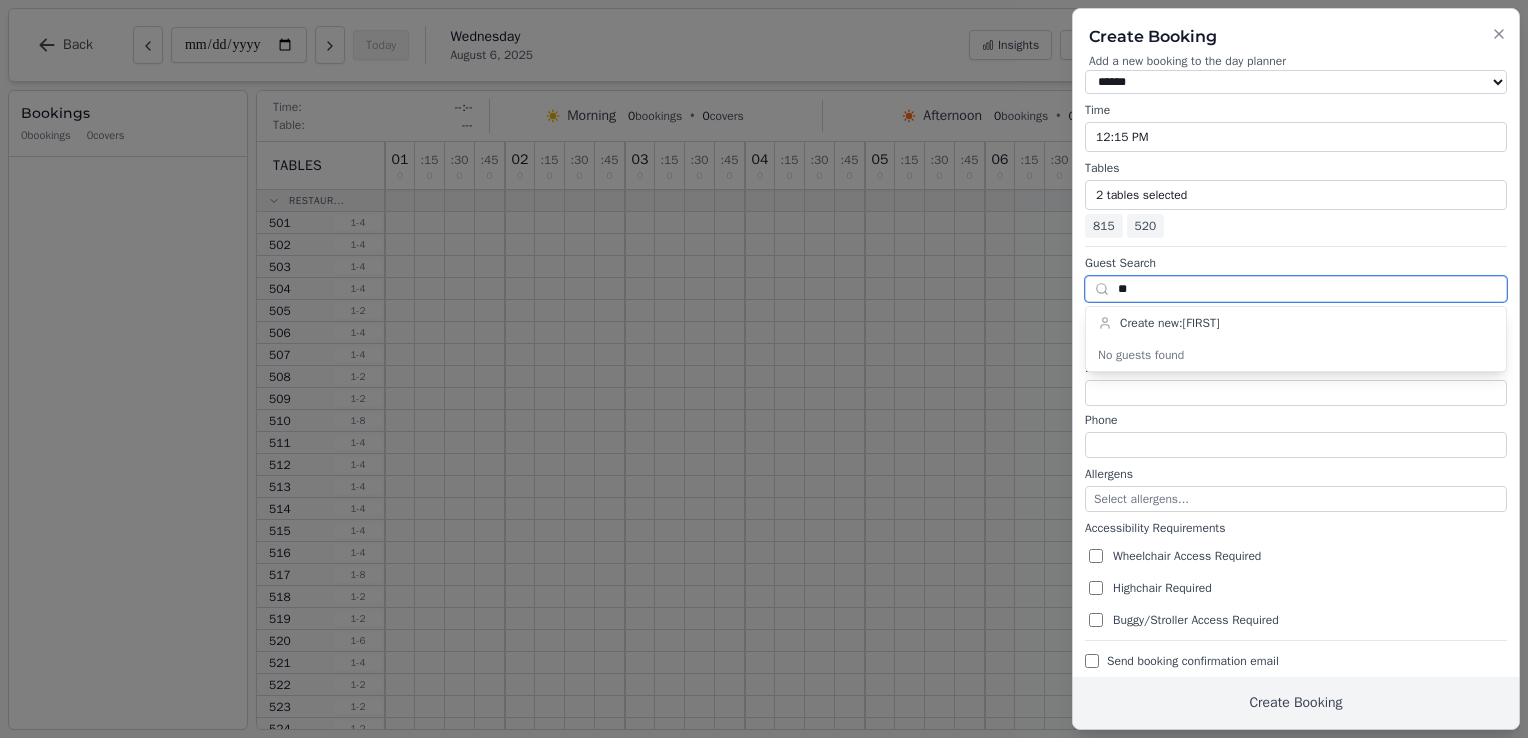 type on "*" 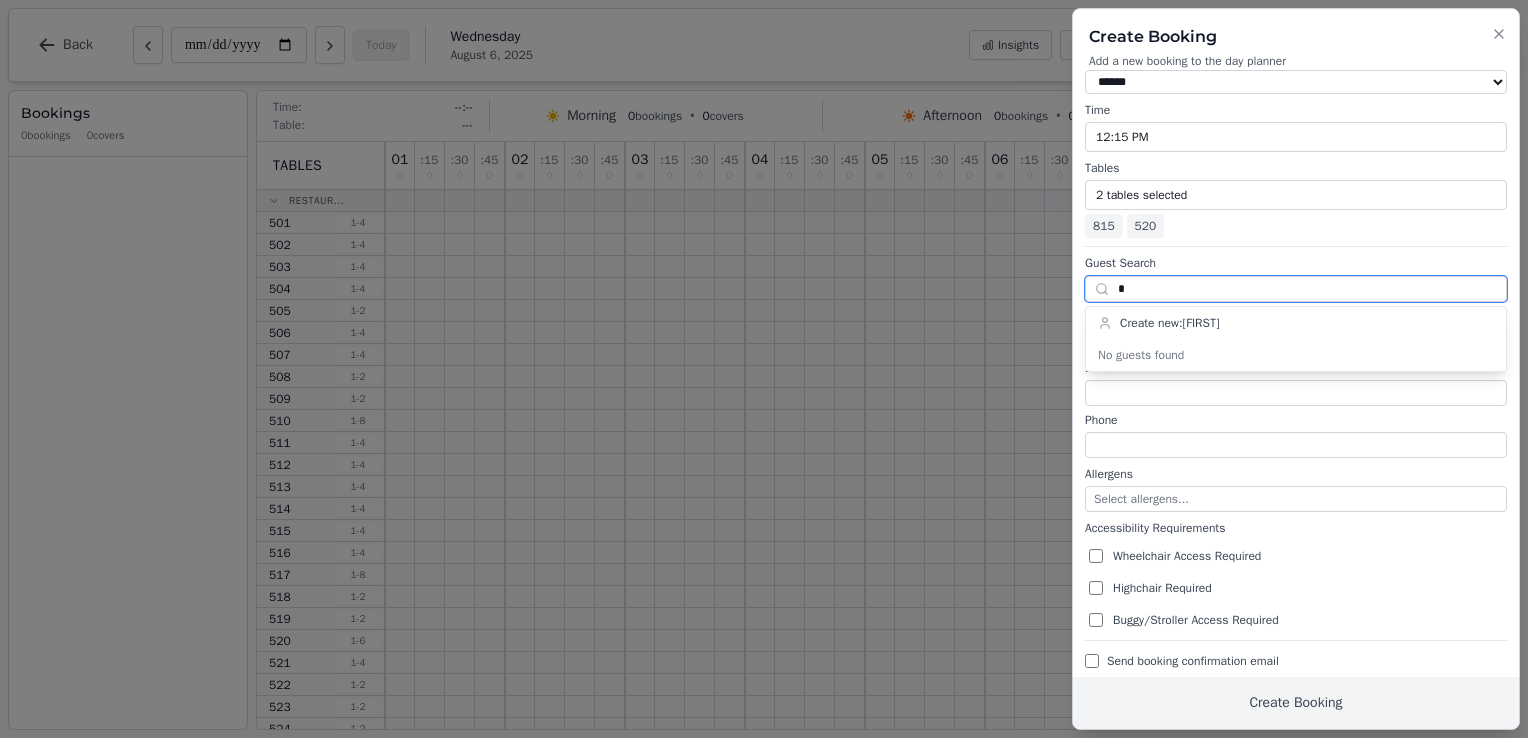 type 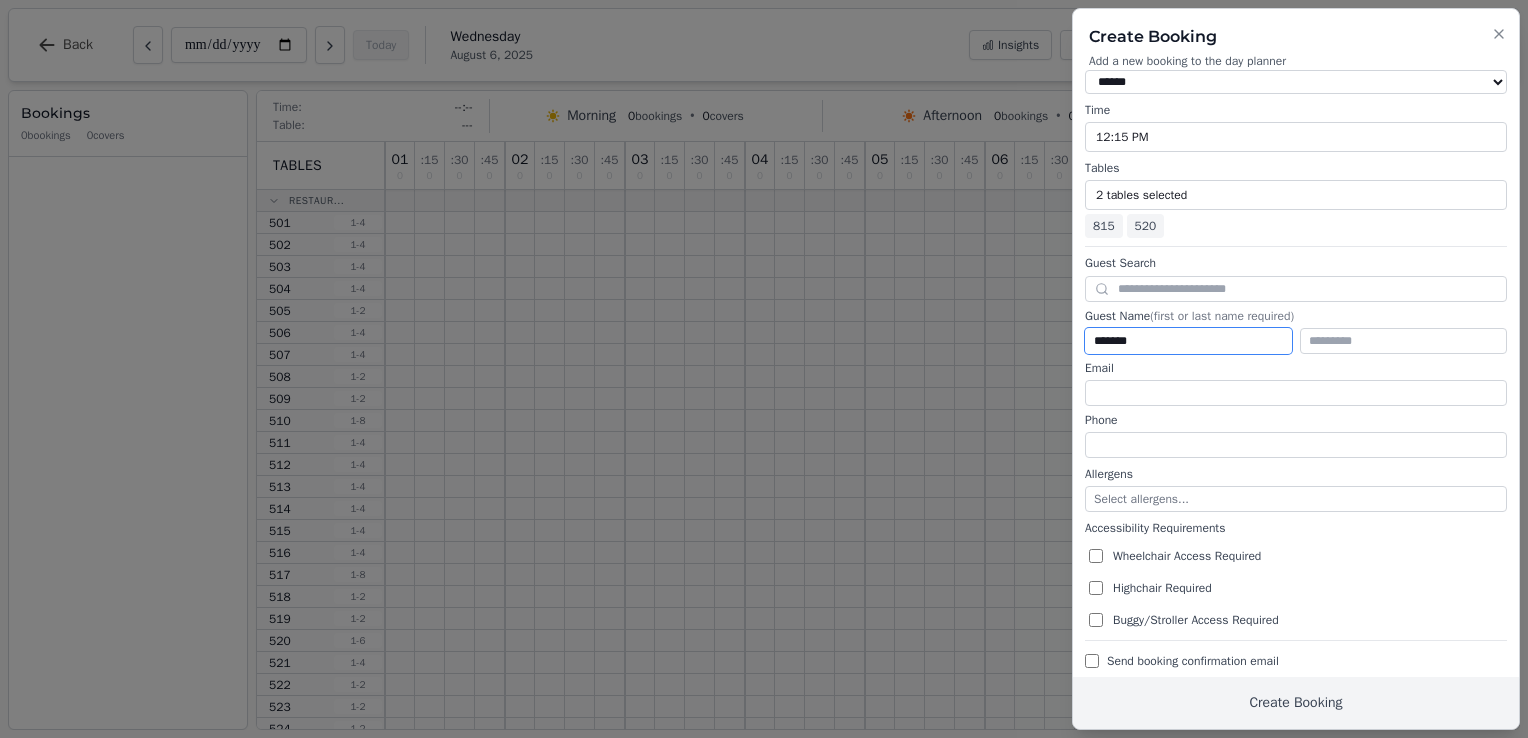 type on "*******" 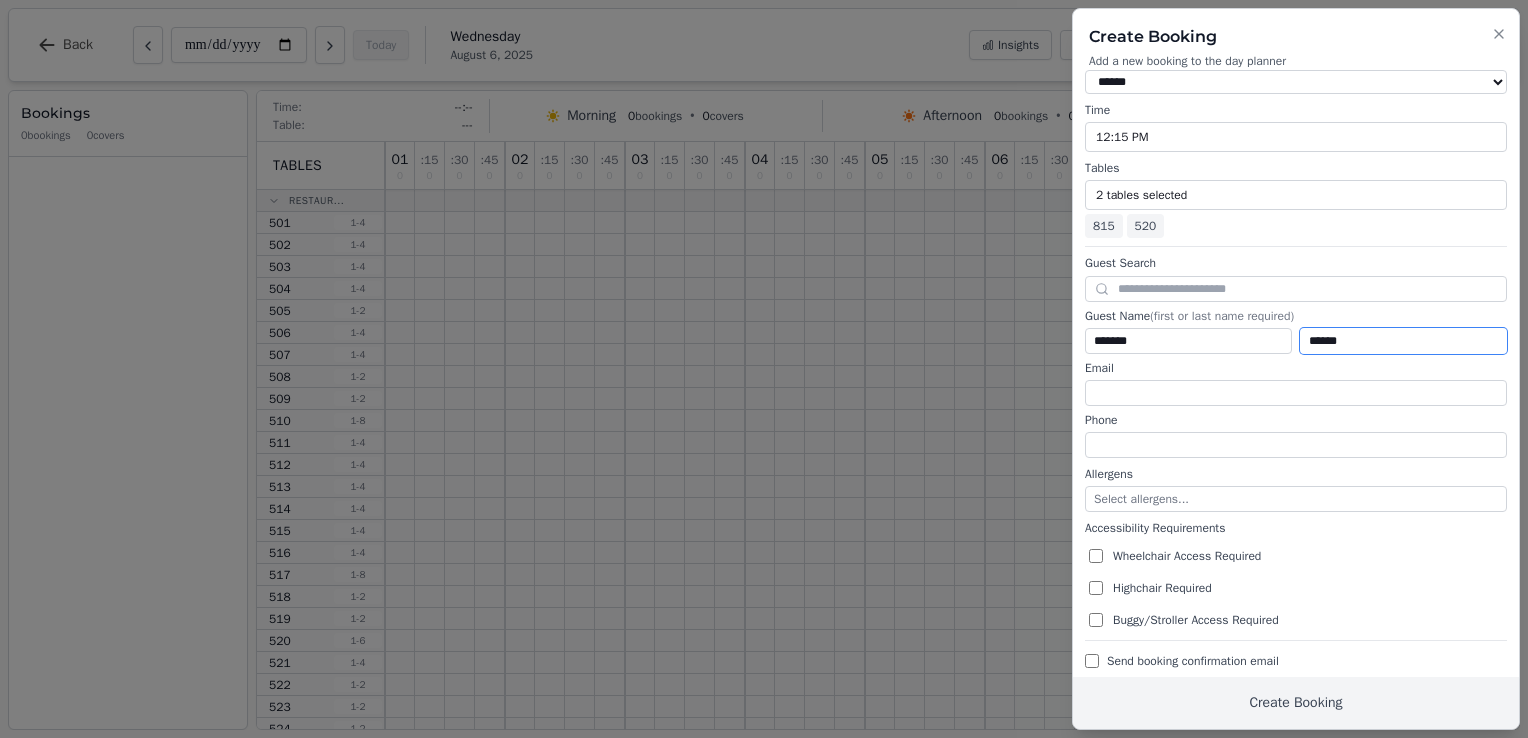 type on "******" 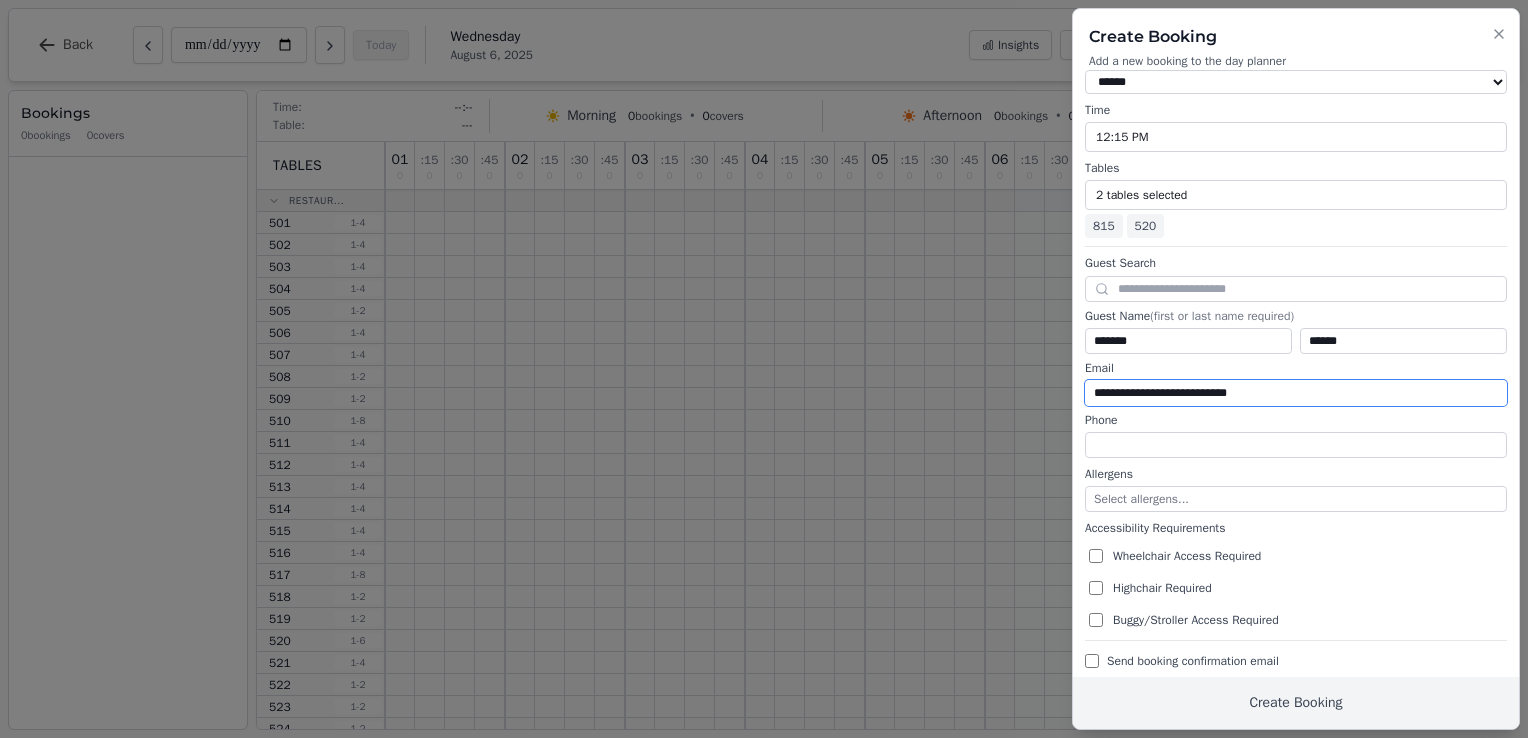 type on "**********" 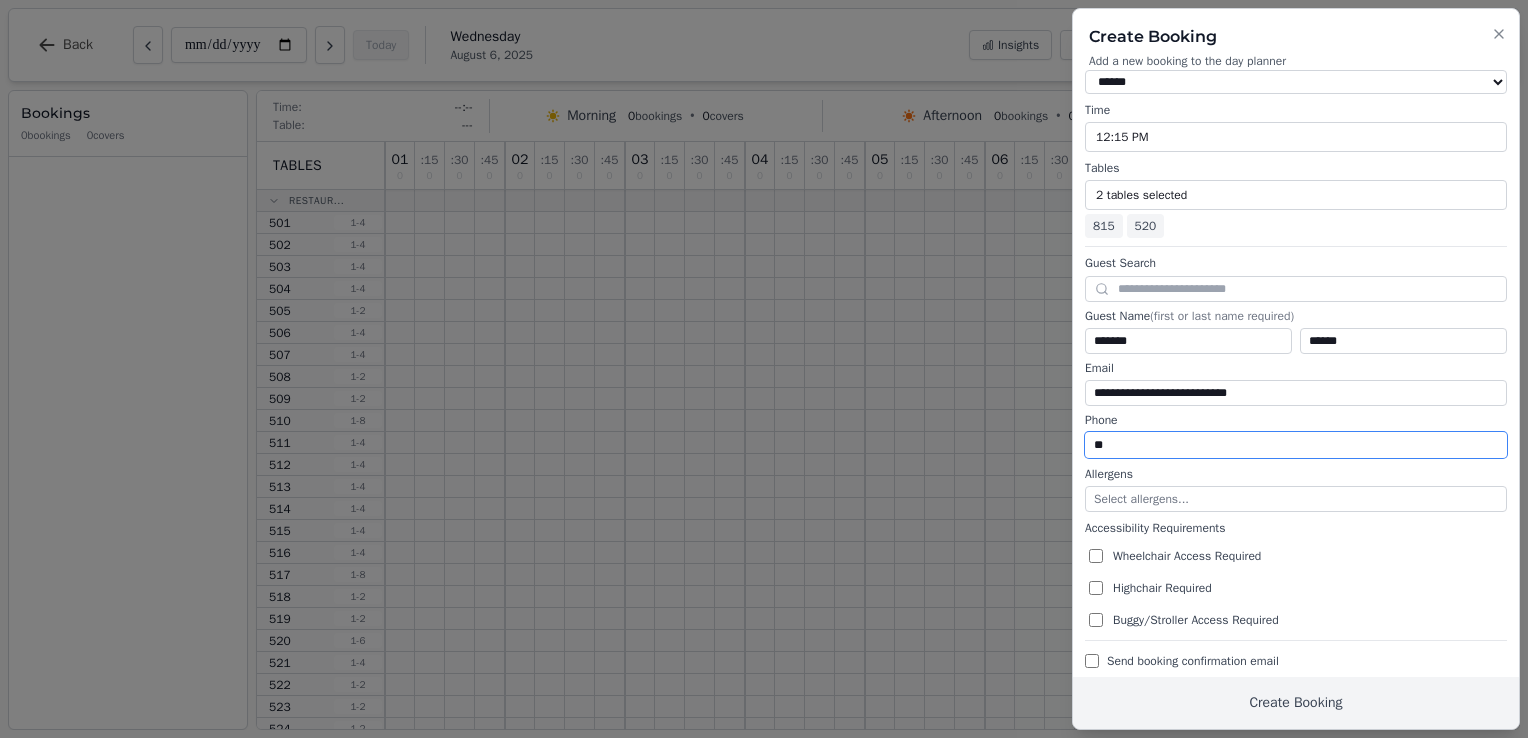 type on "**" 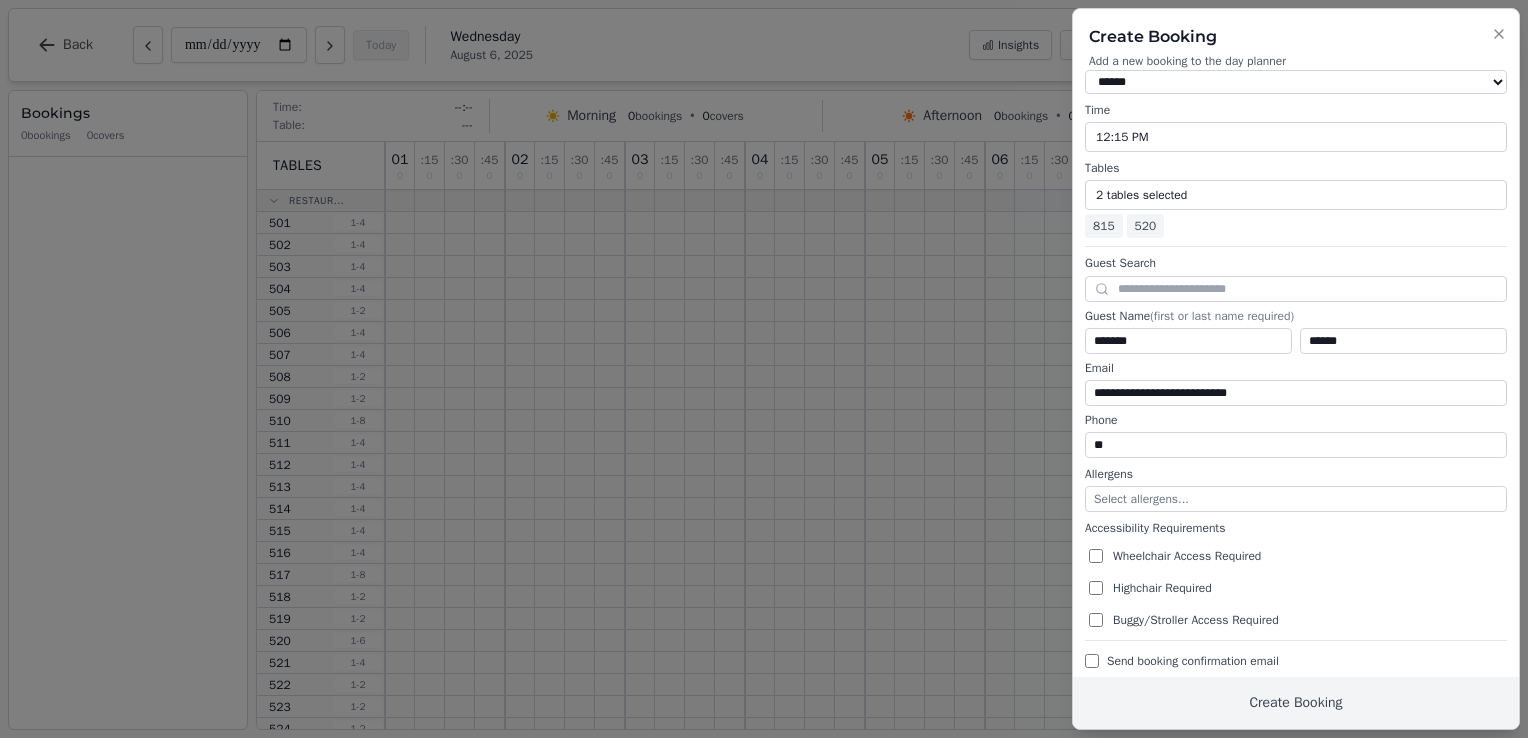 type 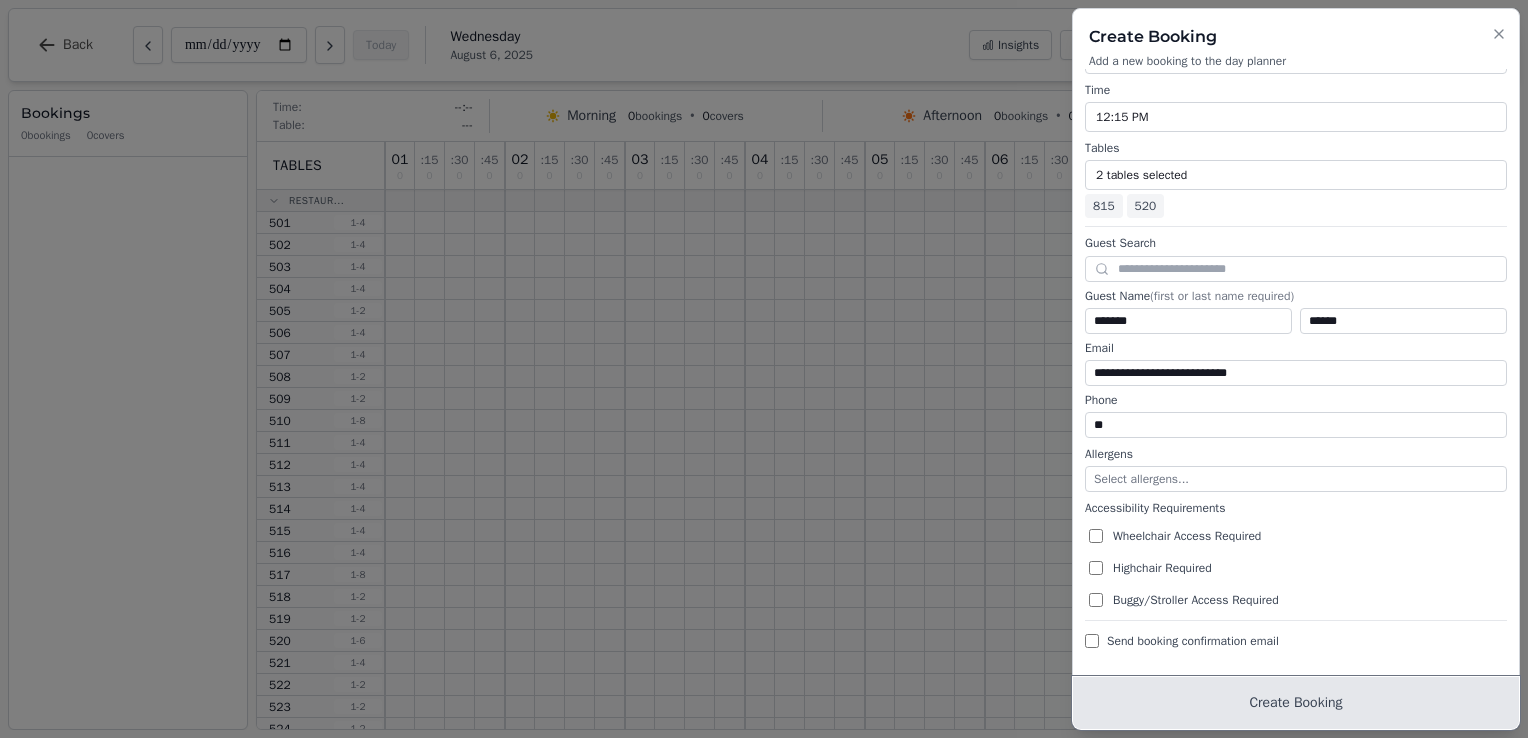 click on "Create Booking" at bounding box center (1296, 703) 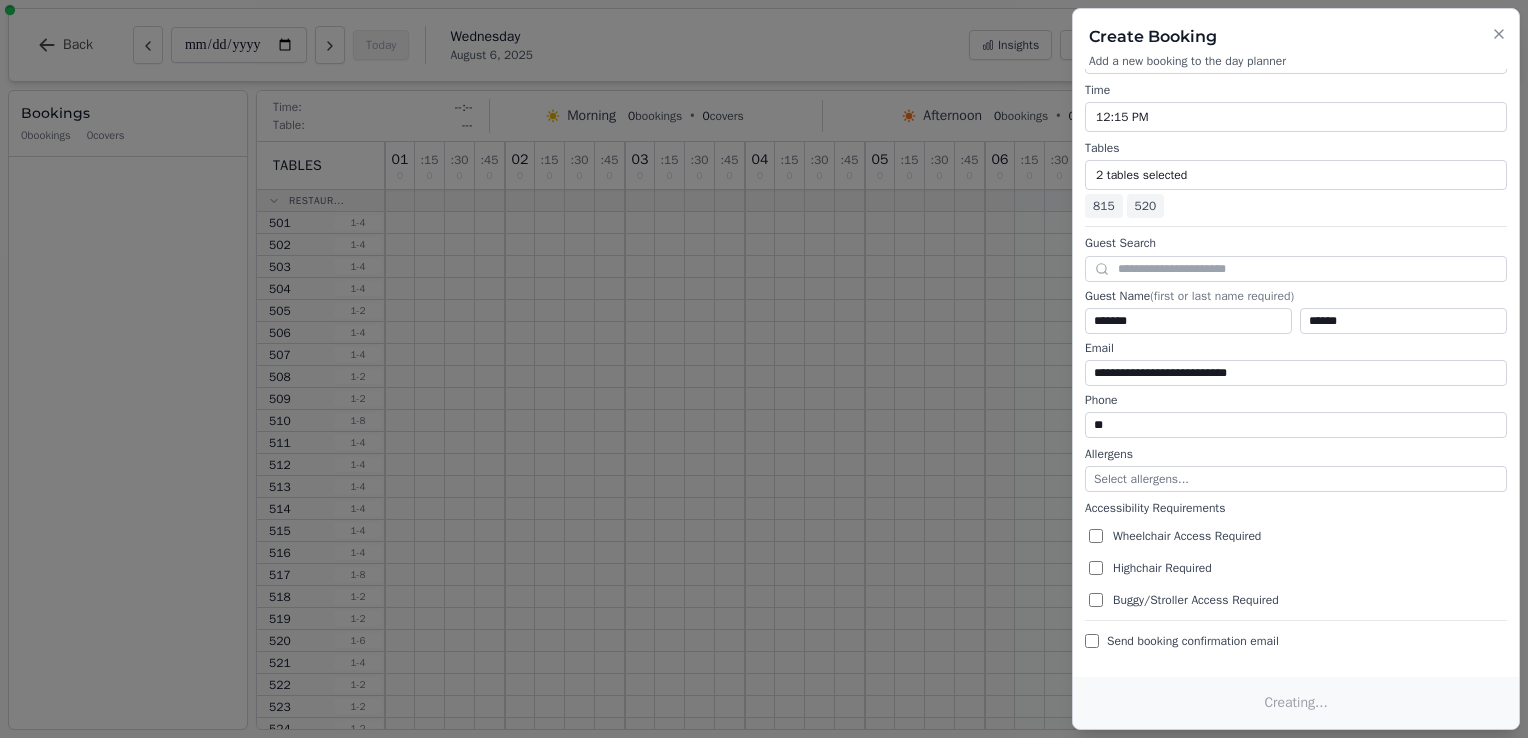 scroll, scrollTop: 0, scrollLeft: 0, axis: both 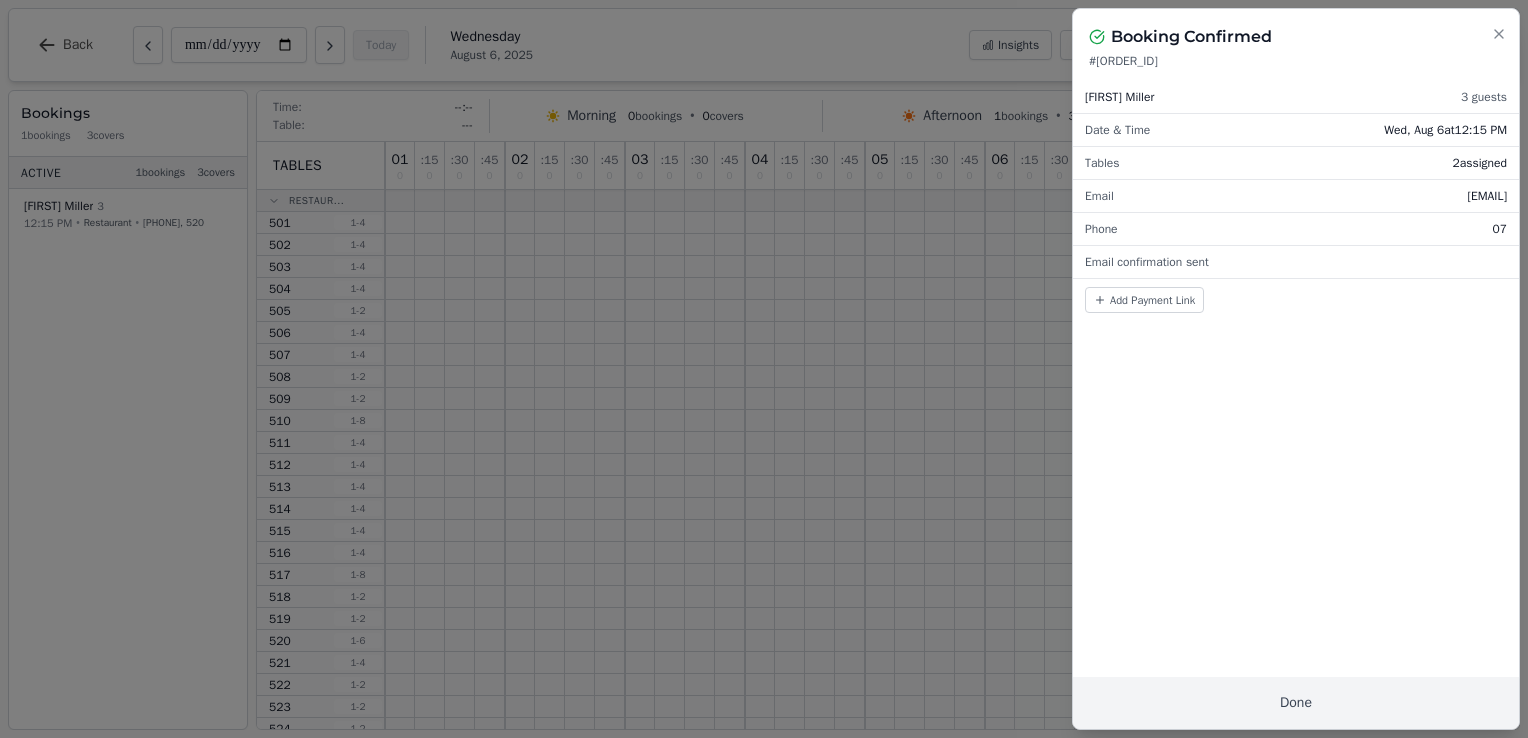 click on "Booking Confirmed # [ID]" at bounding box center (1296, 39) 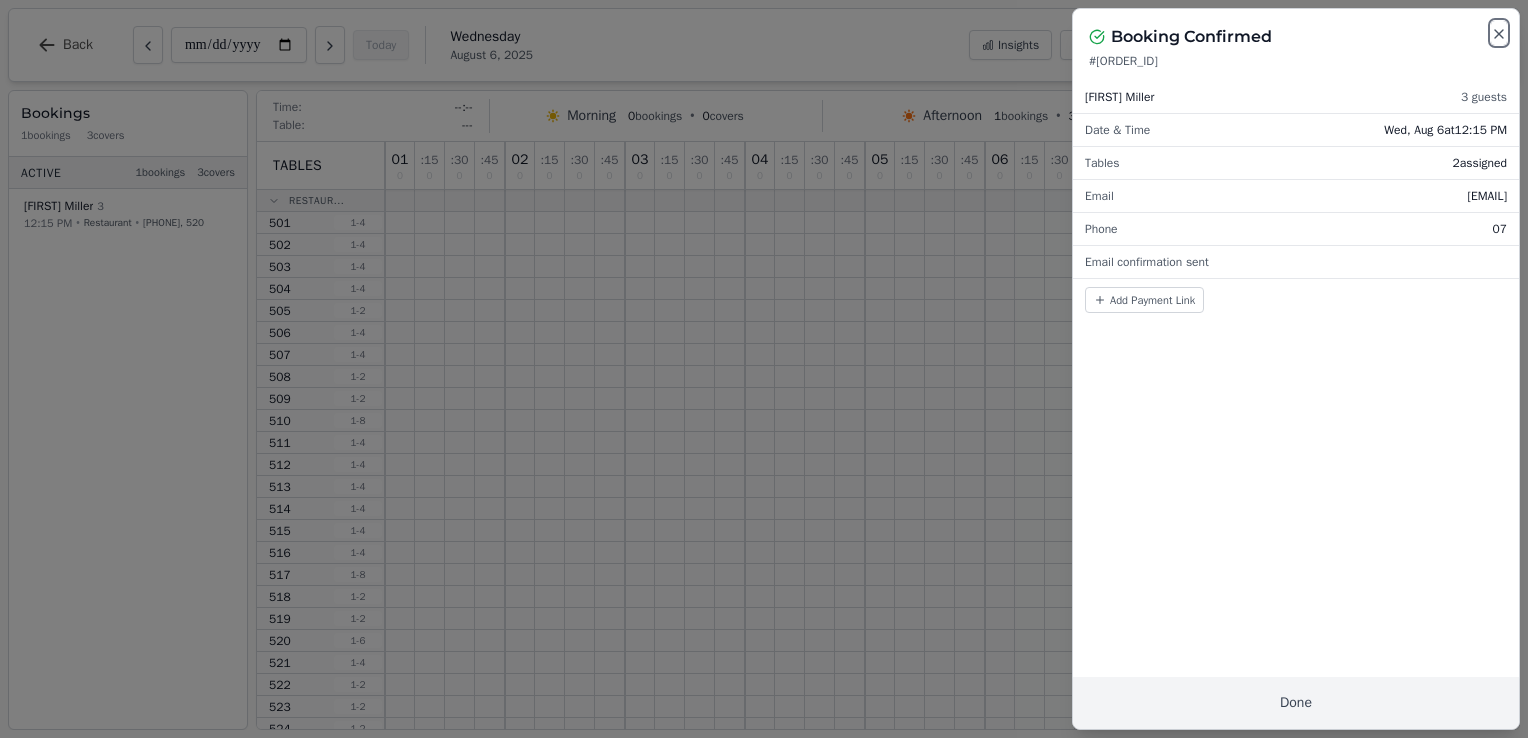 click 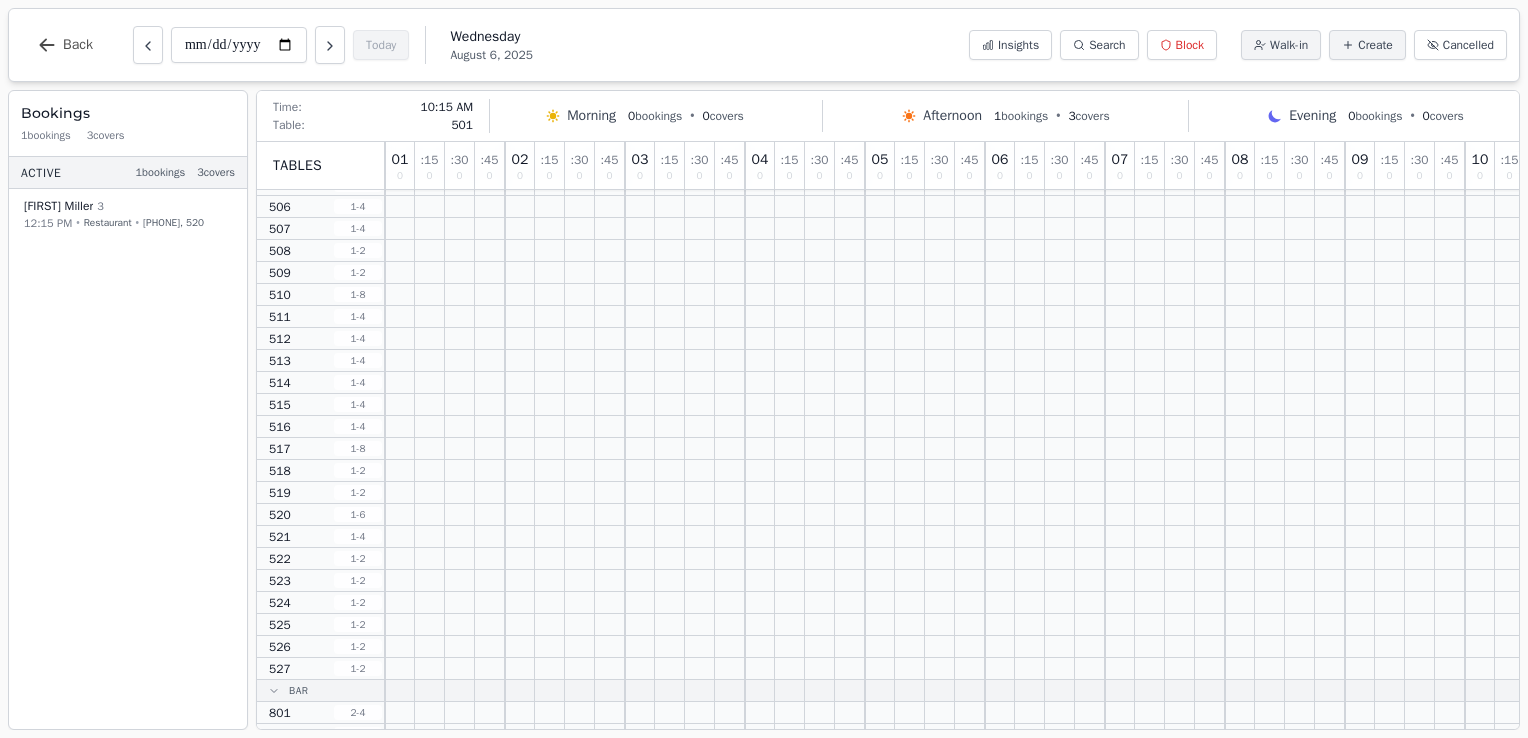 scroll, scrollTop: 0, scrollLeft: 0, axis: both 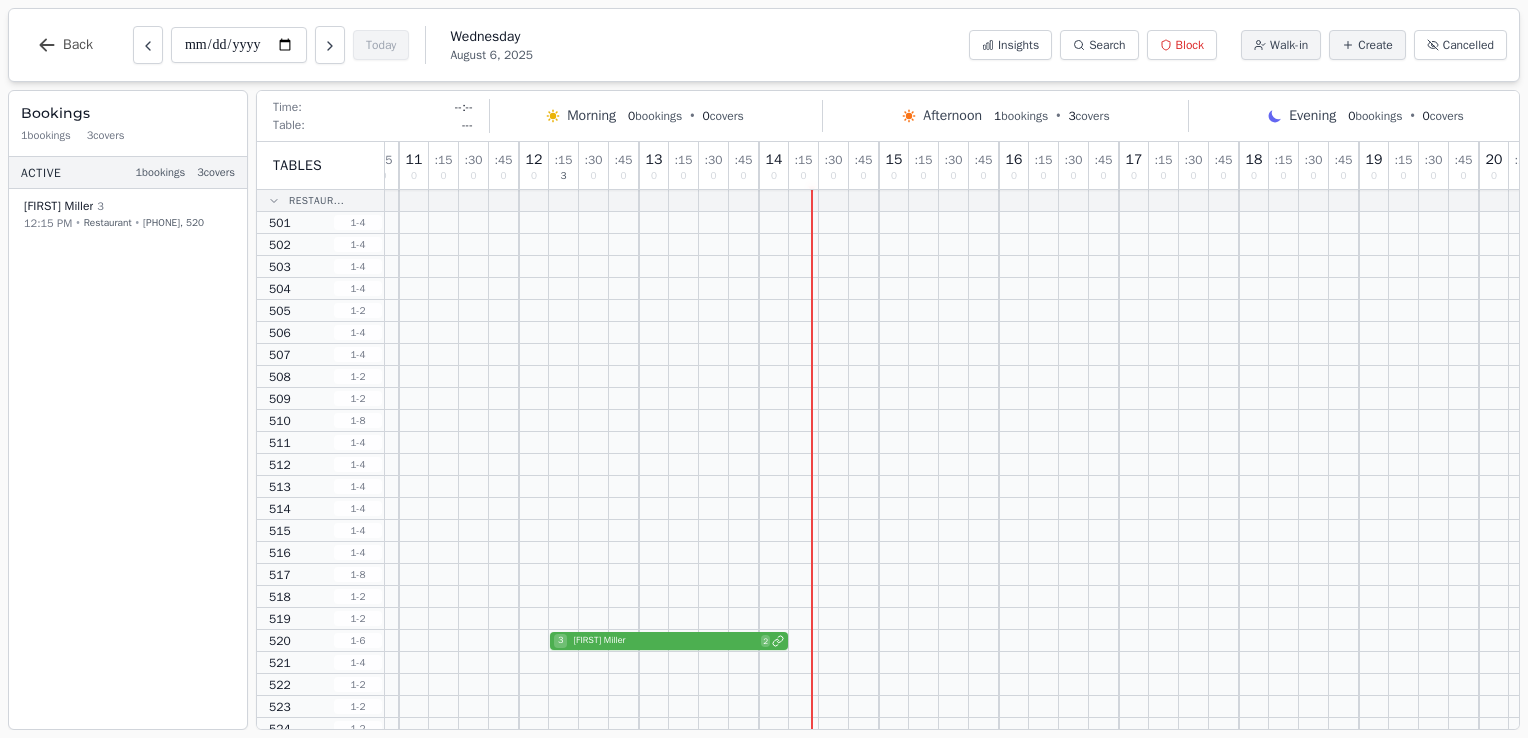 click on "Time: --:--" at bounding box center (373, 107) 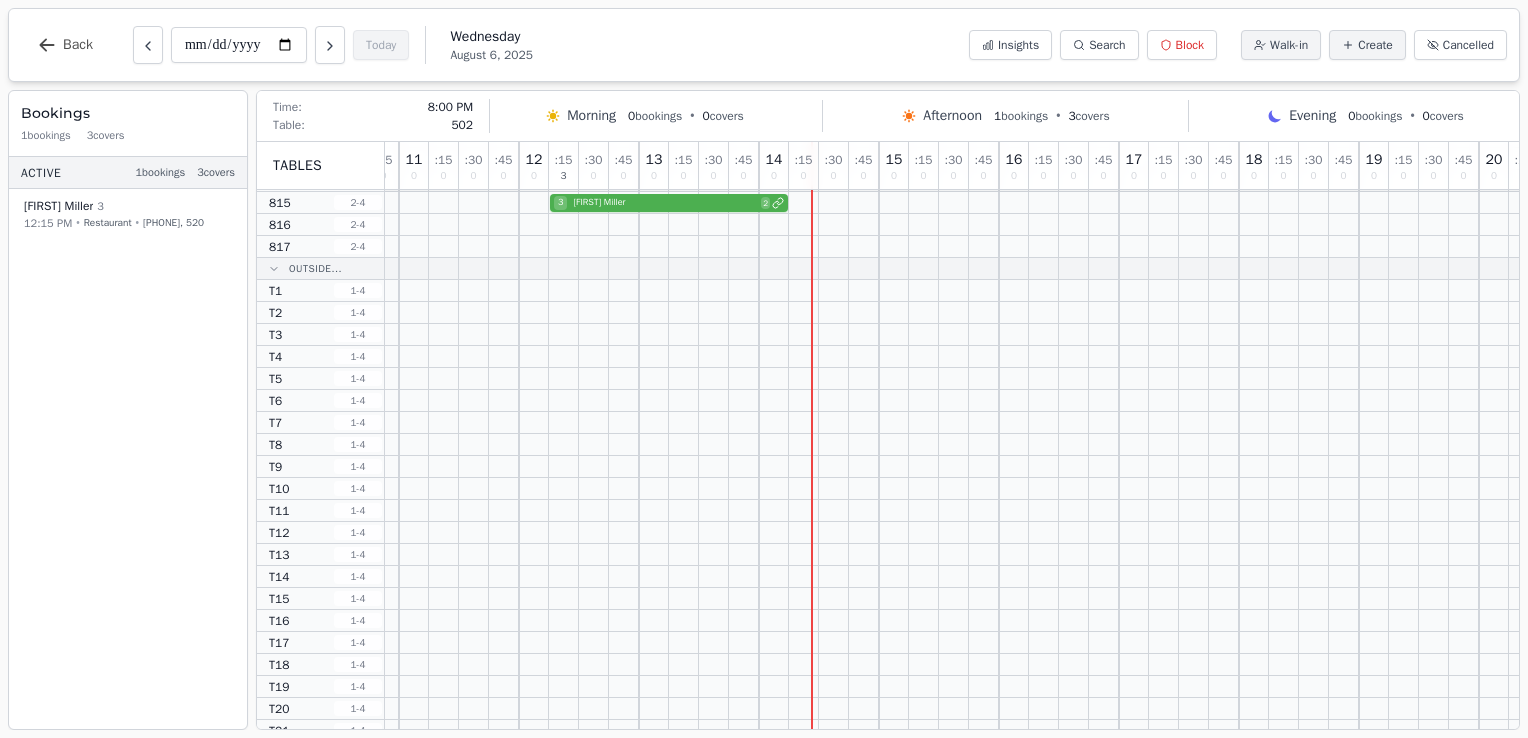 scroll, scrollTop: 0, scrollLeft: 1186, axis: horizontal 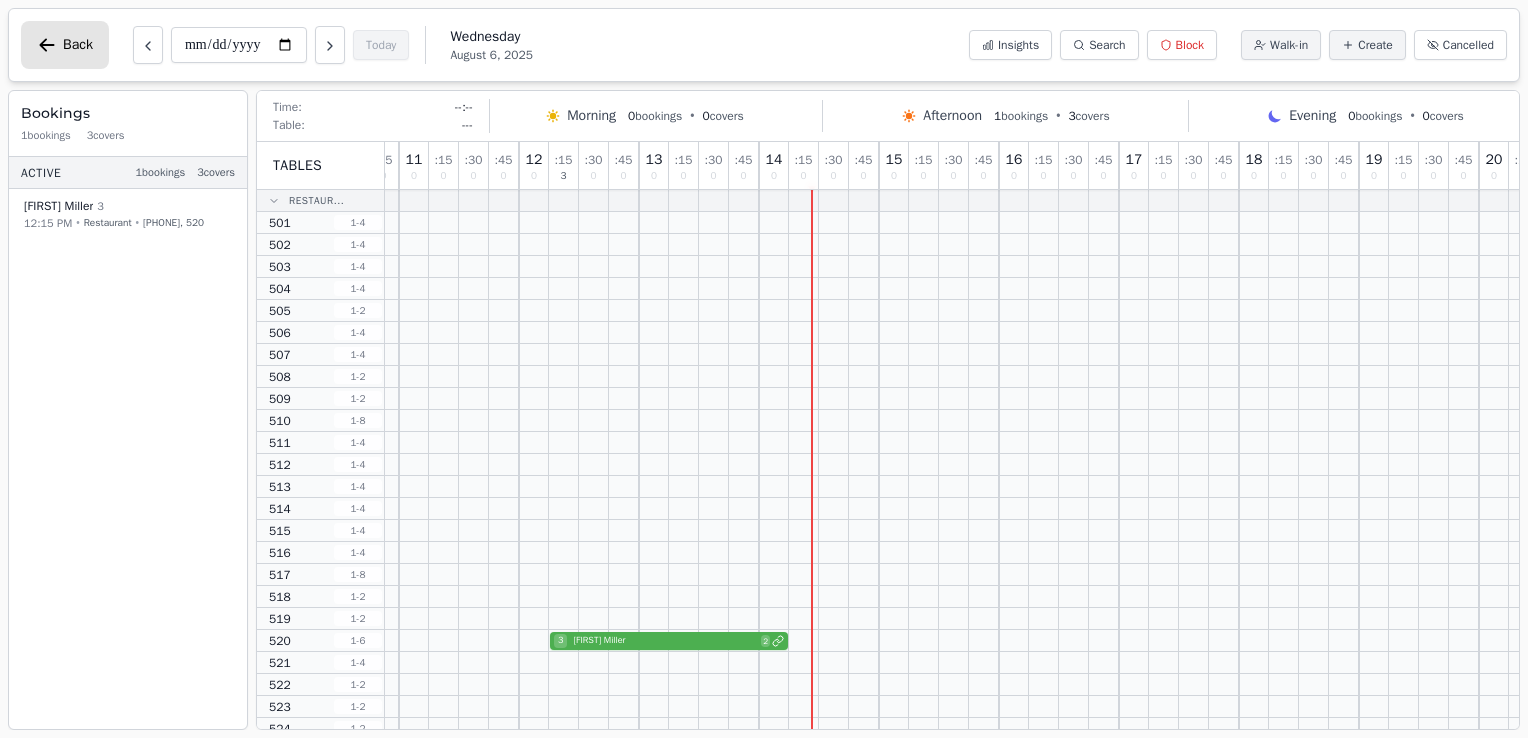 click on "Back" at bounding box center [78, 45] 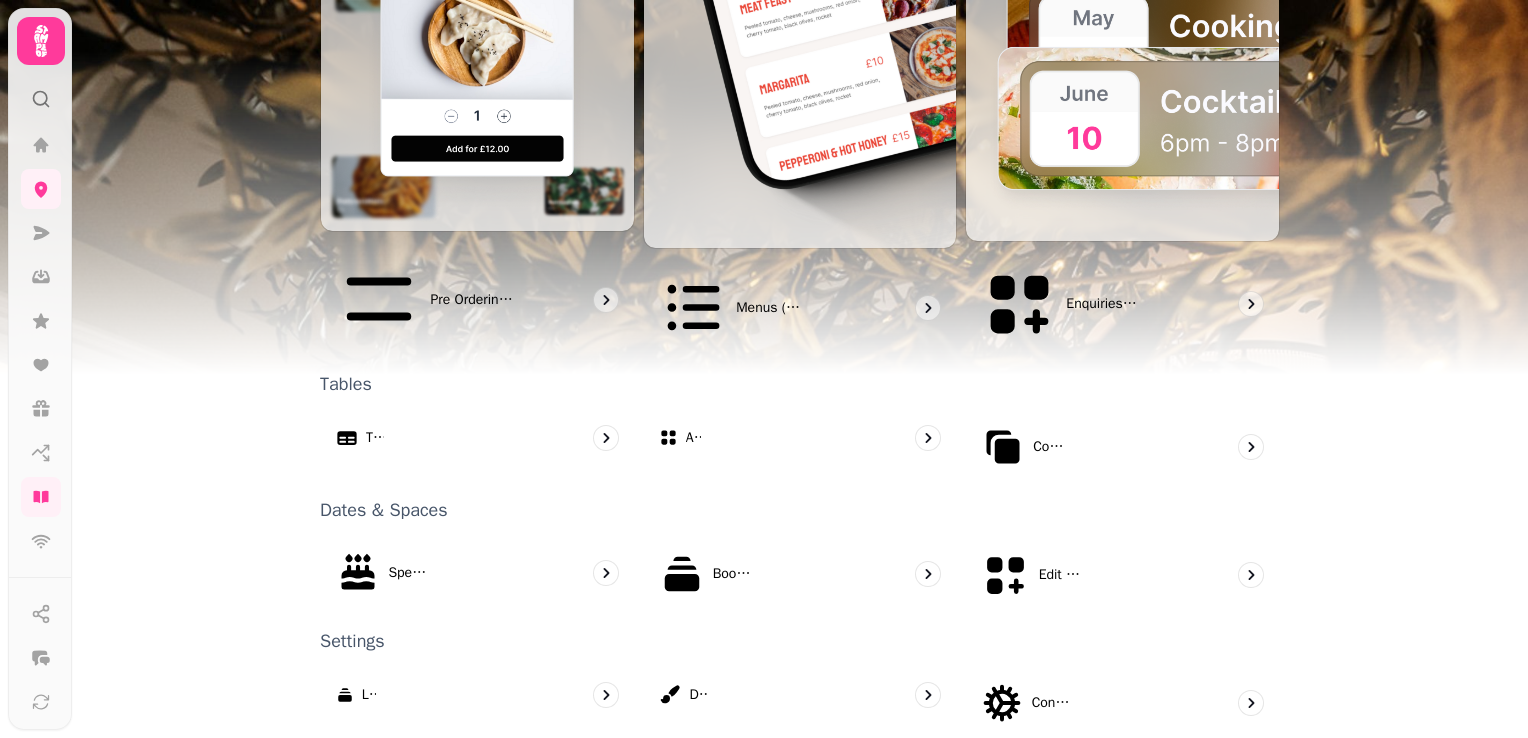 scroll, scrollTop: 1176, scrollLeft: 0, axis: vertical 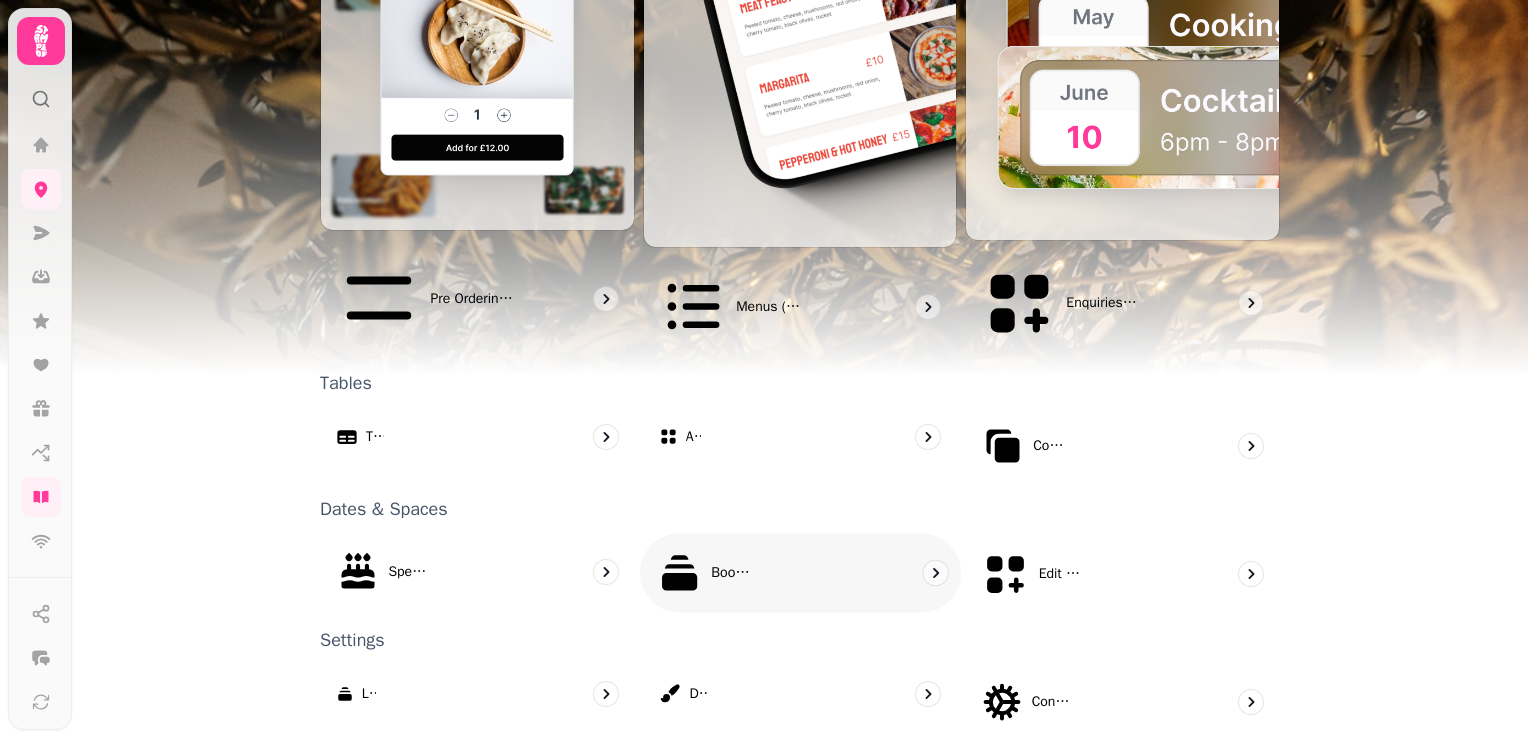 click on "Booking Types" at bounding box center [800, 573] 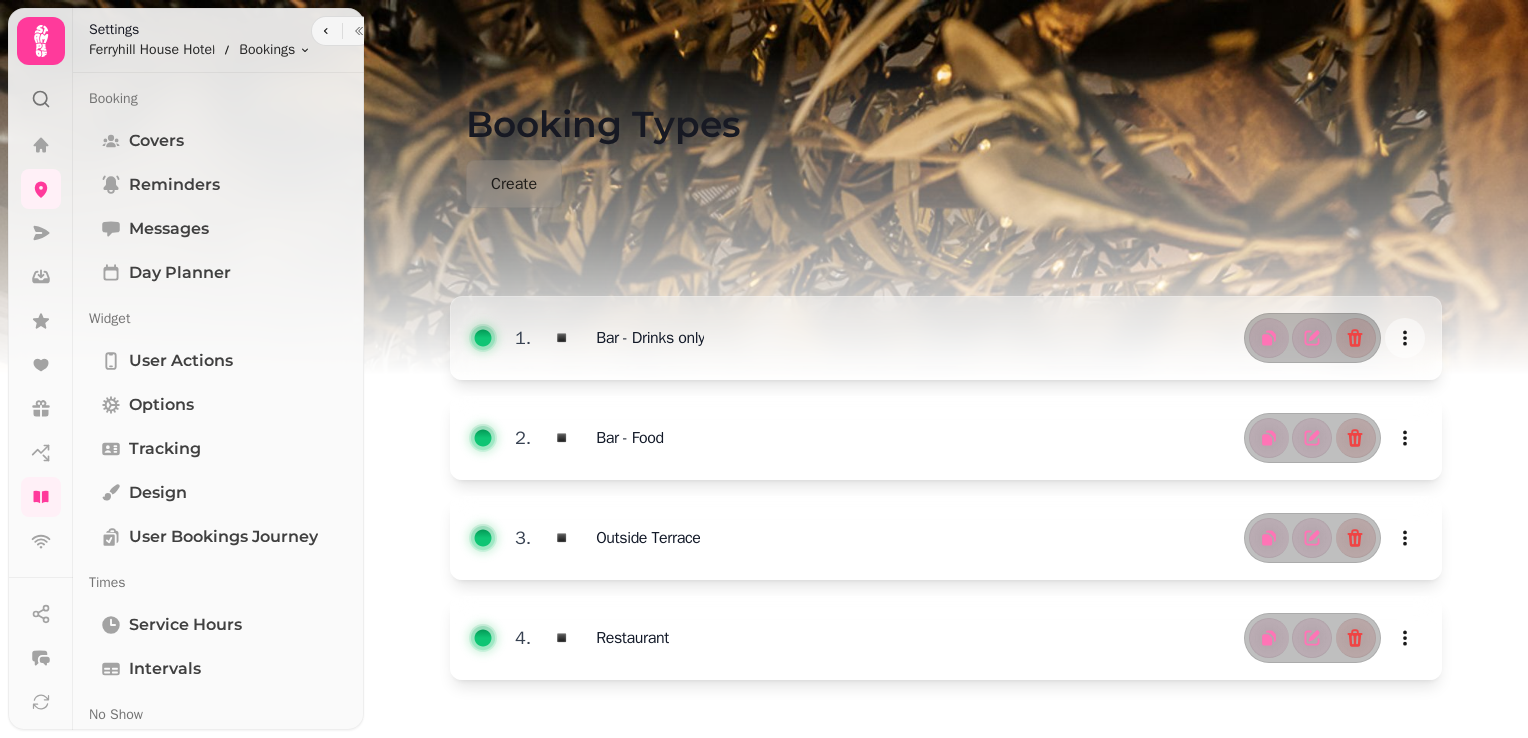 scroll, scrollTop: 50, scrollLeft: 0, axis: vertical 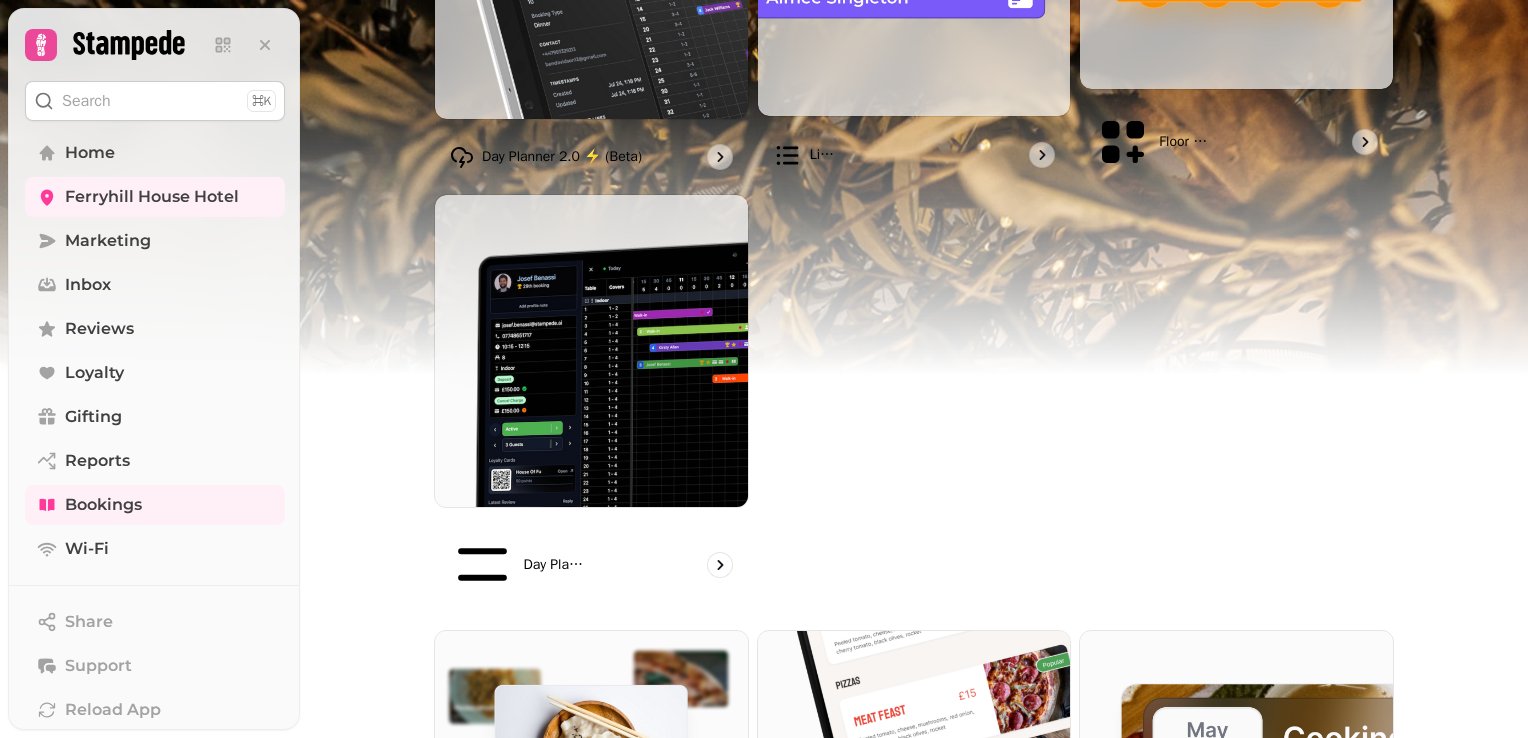click on "Day Planner 2.0 ⚡ (Beta) List view Floor Plans (beta) Day planner (legacy)" at bounding box center [914, 194] 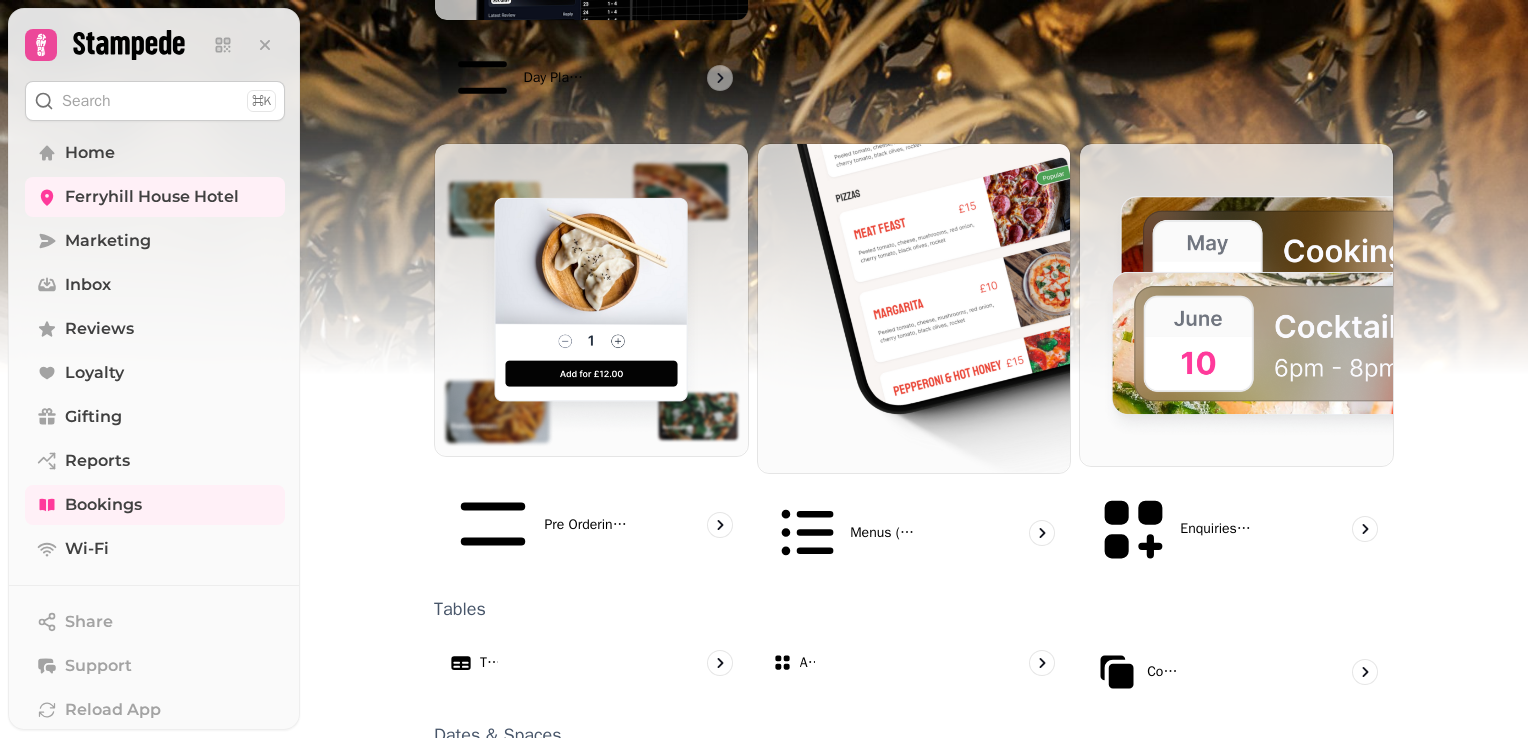 scroll, scrollTop: 1176, scrollLeft: 0, axis: vertical 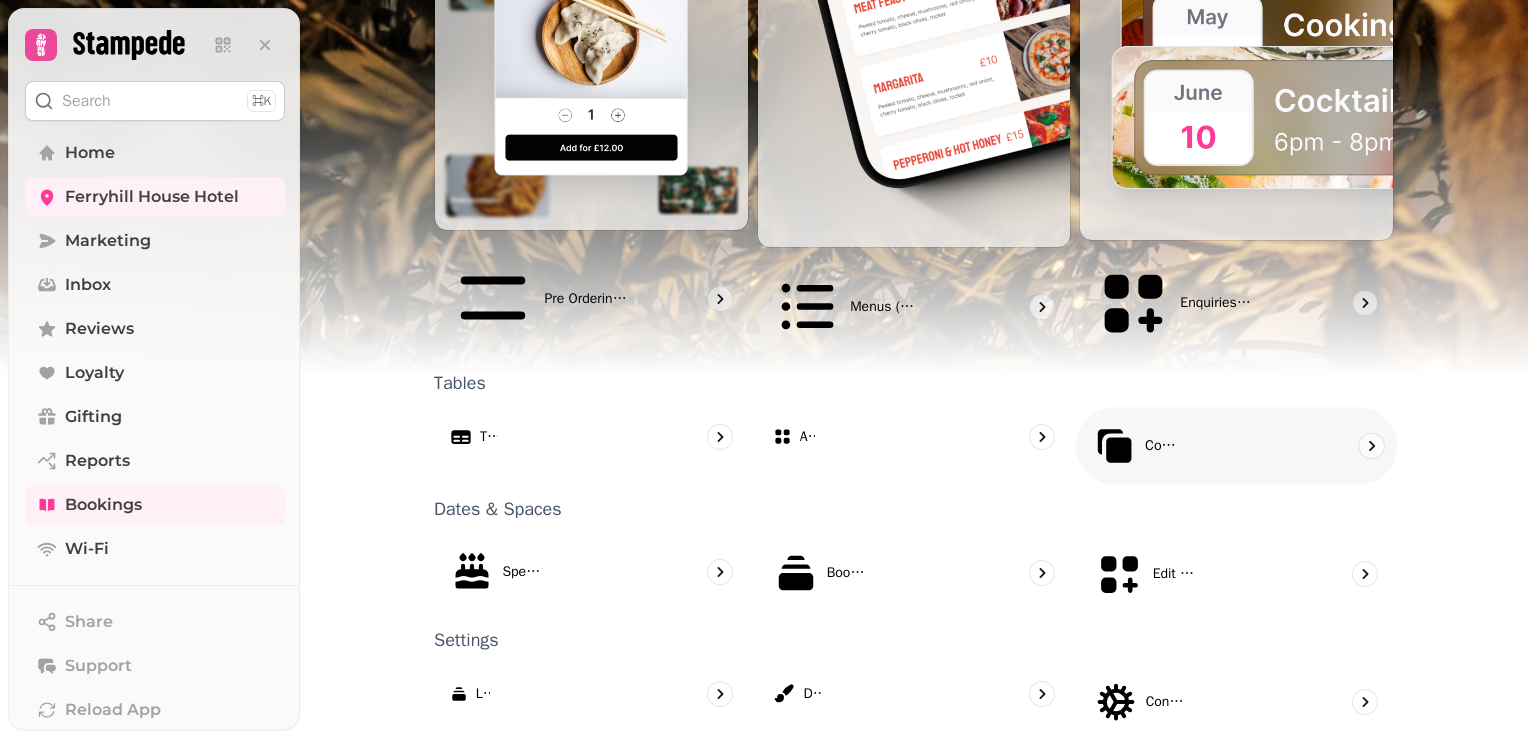 click on "Combinations" at bounding box center (1236, 445) 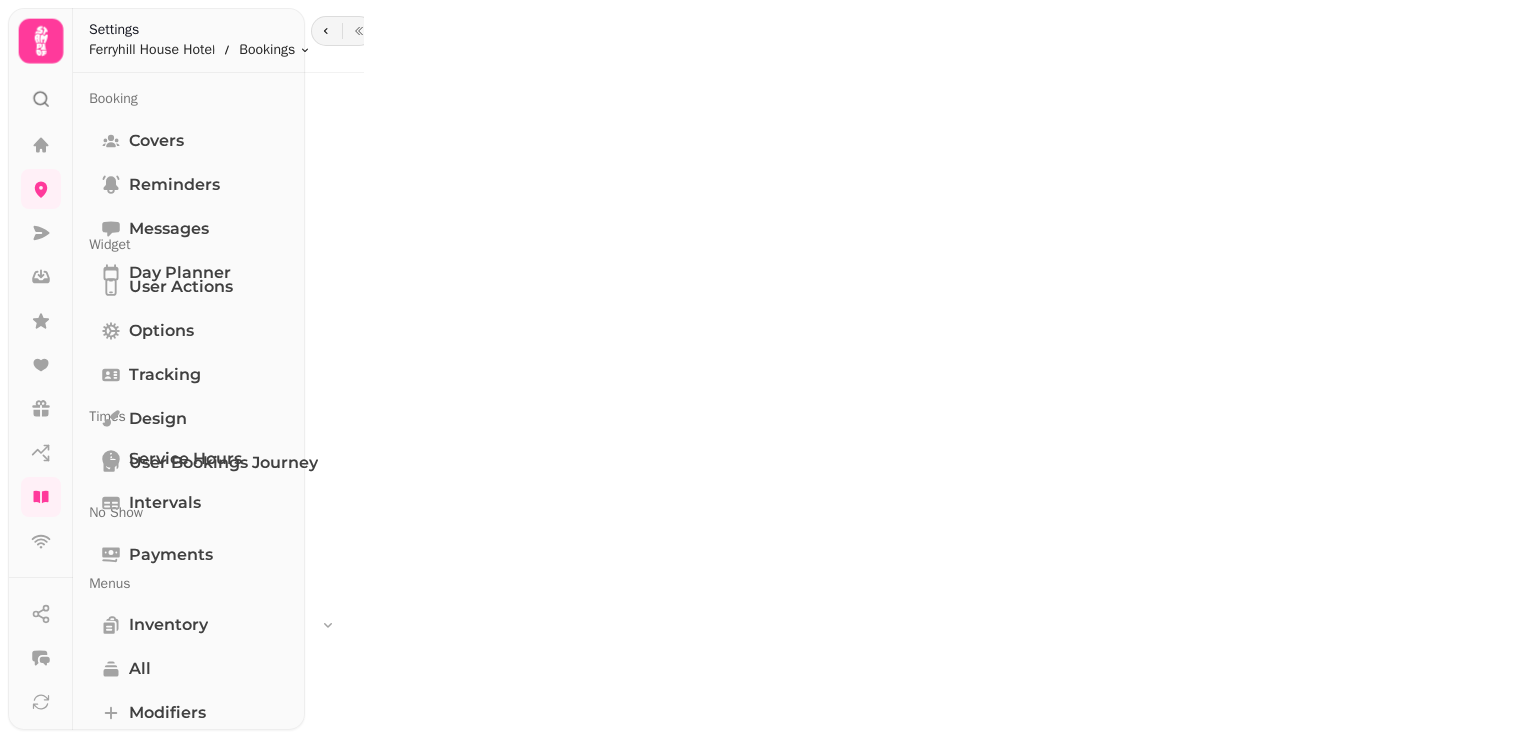 scroll, scrollTop: 0, scrollLeft: 0, axis: both 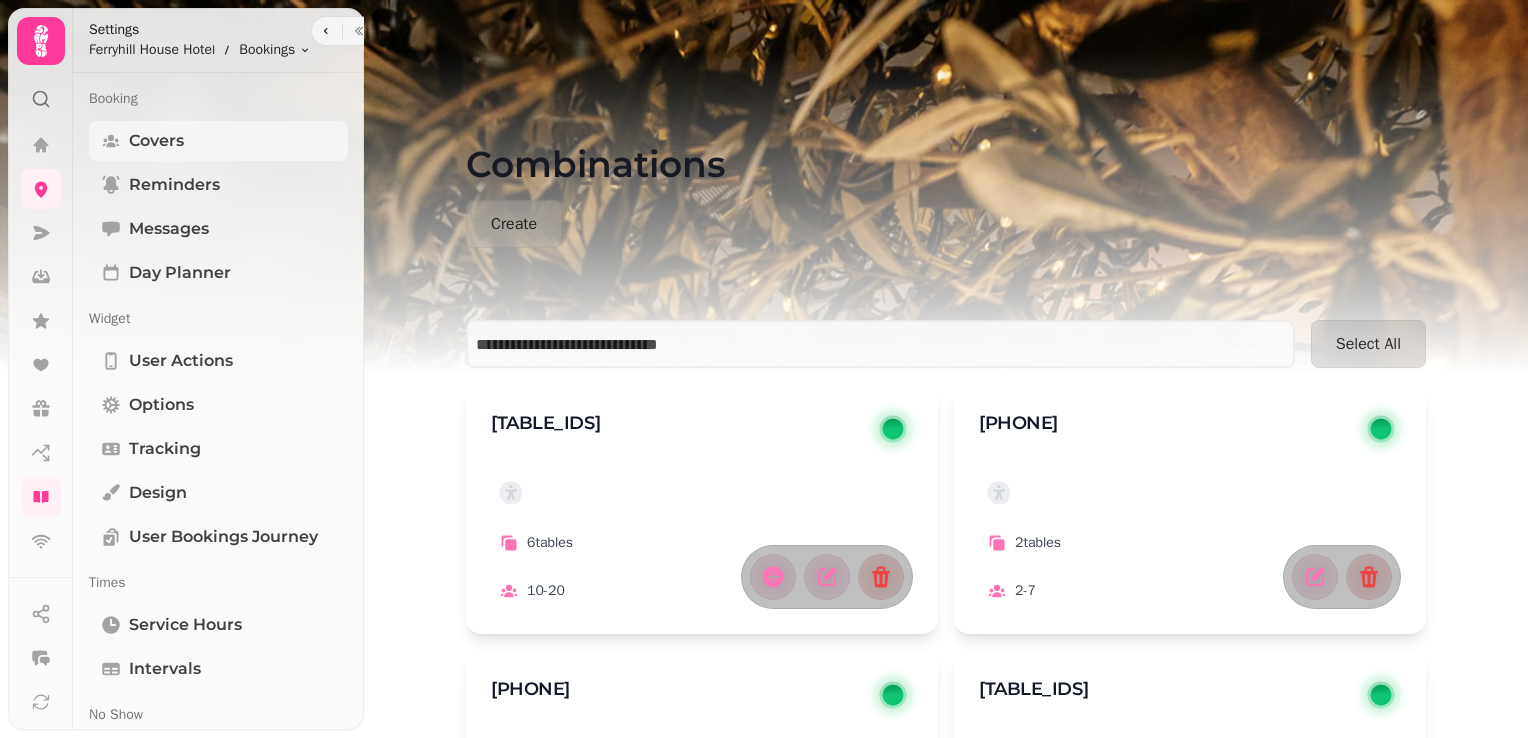 click on "Covers" at bounding box center (156, 141) 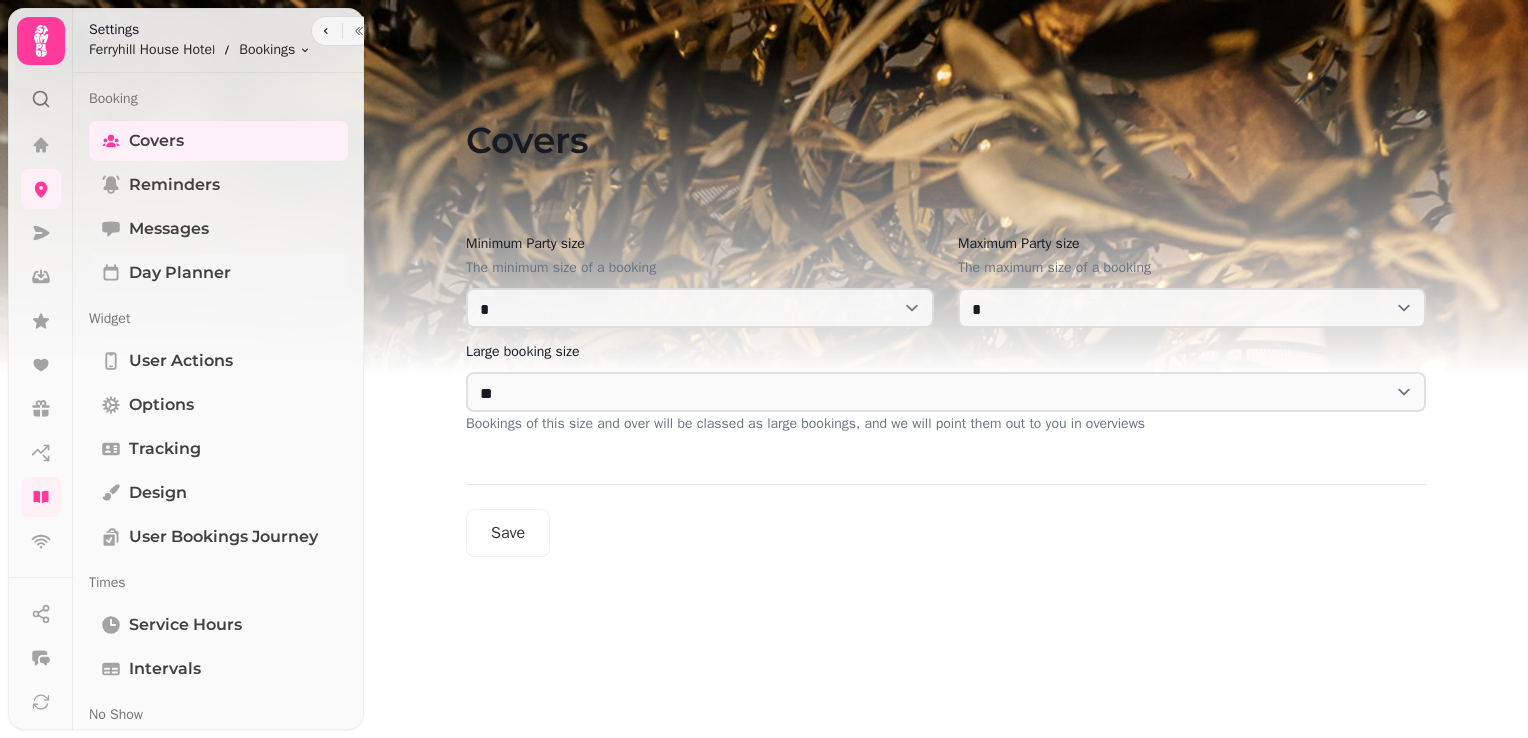 click on "Day Planner" at bounding box center [180, 273] 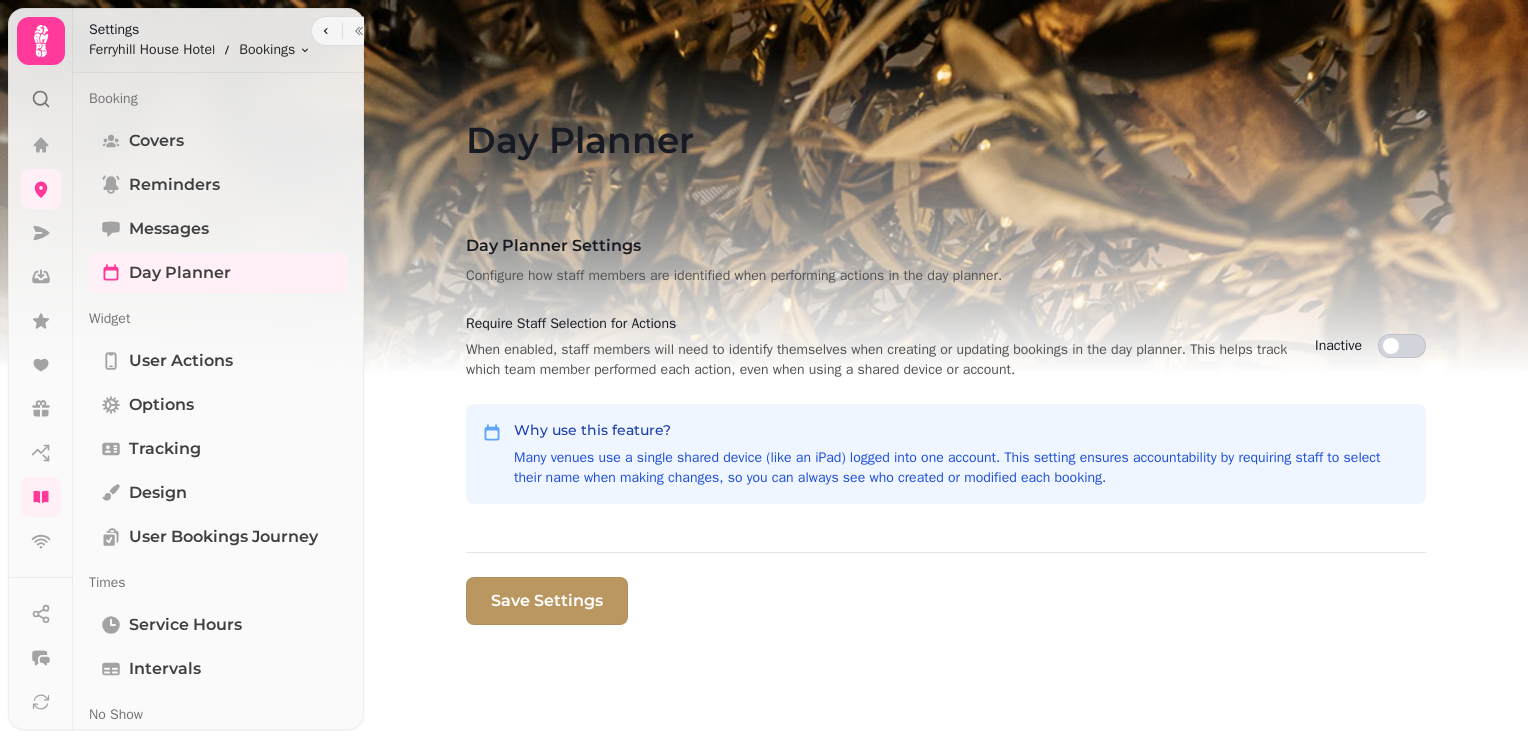 select on "*" 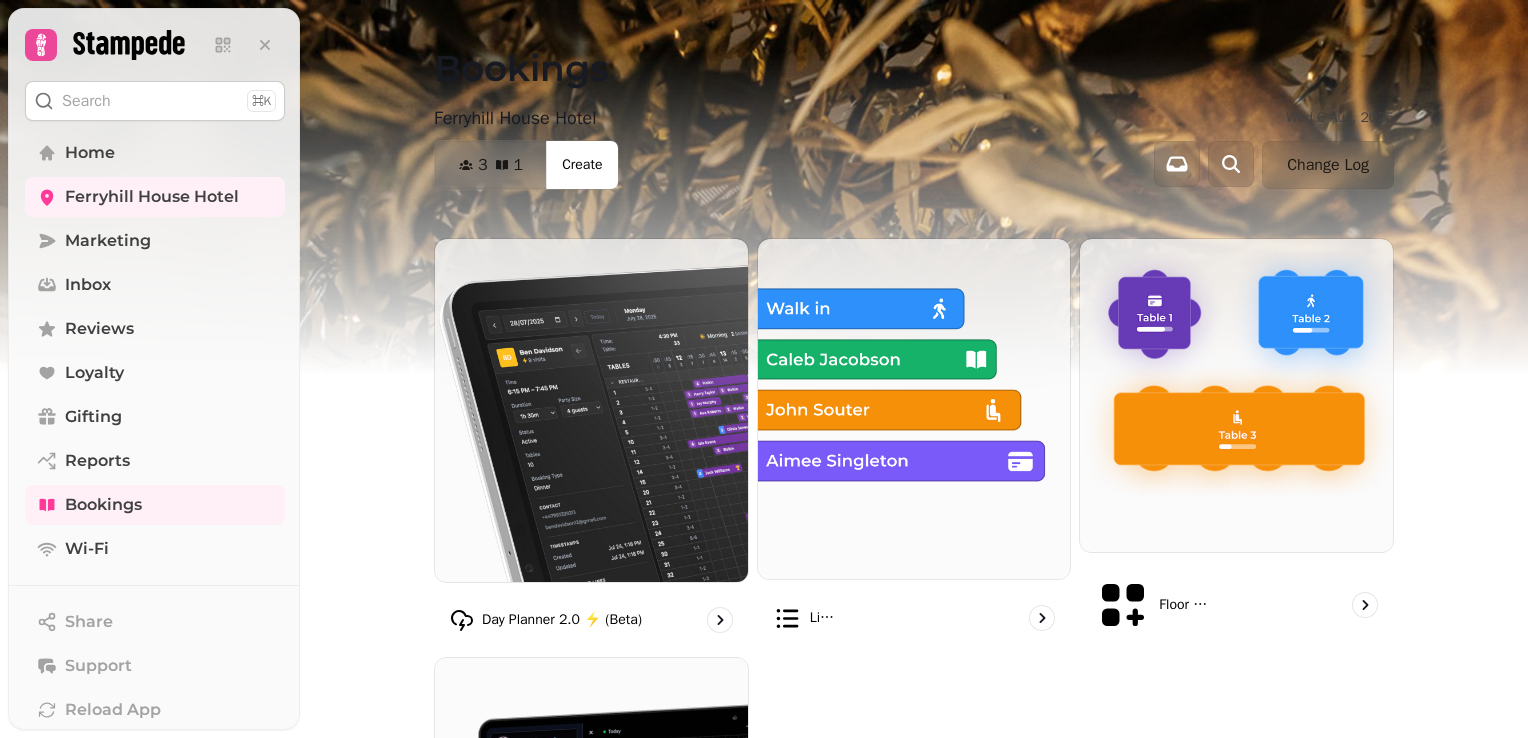 click at bounding box center (764, 250) 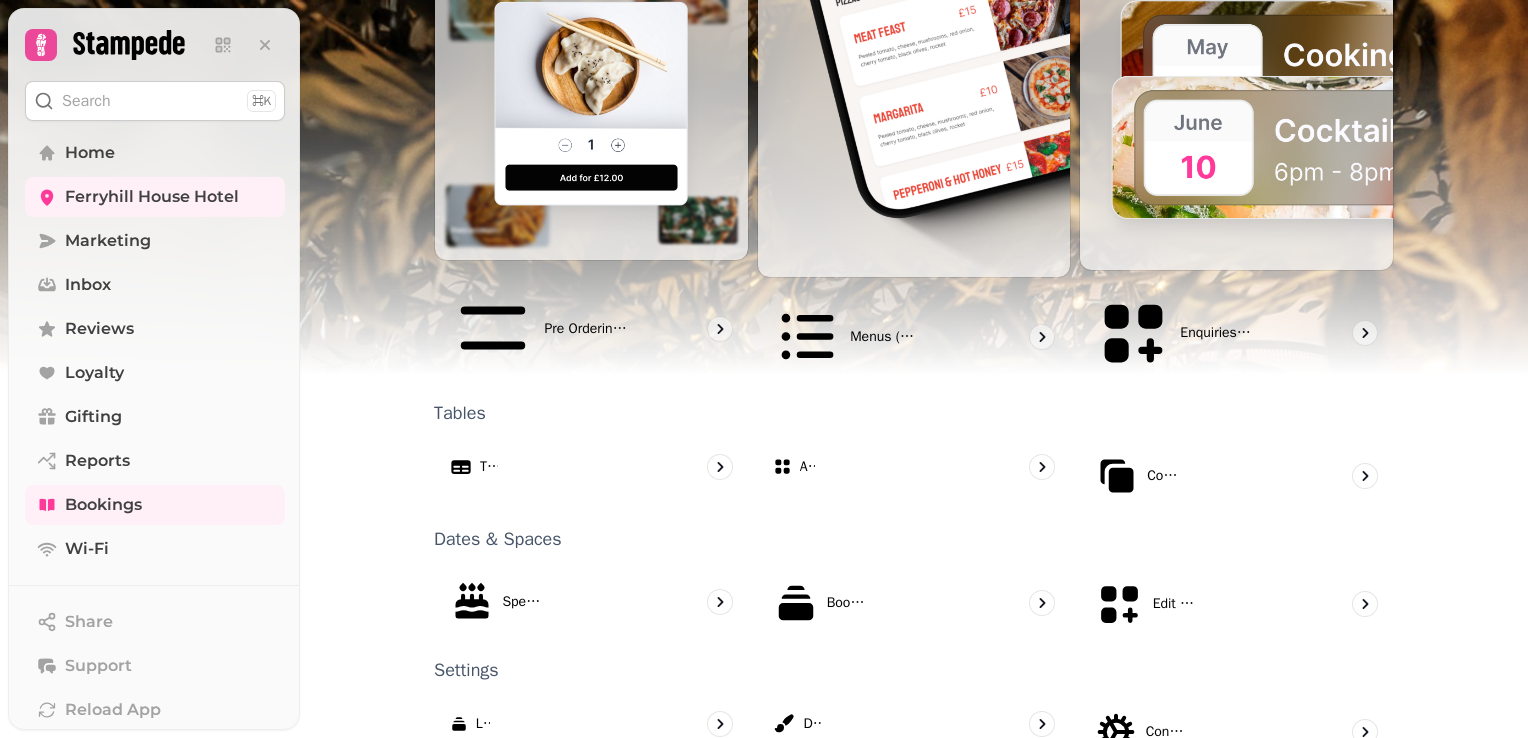 scroll, scrollTop: 1176, scrollLeft: 0, axis: vertical 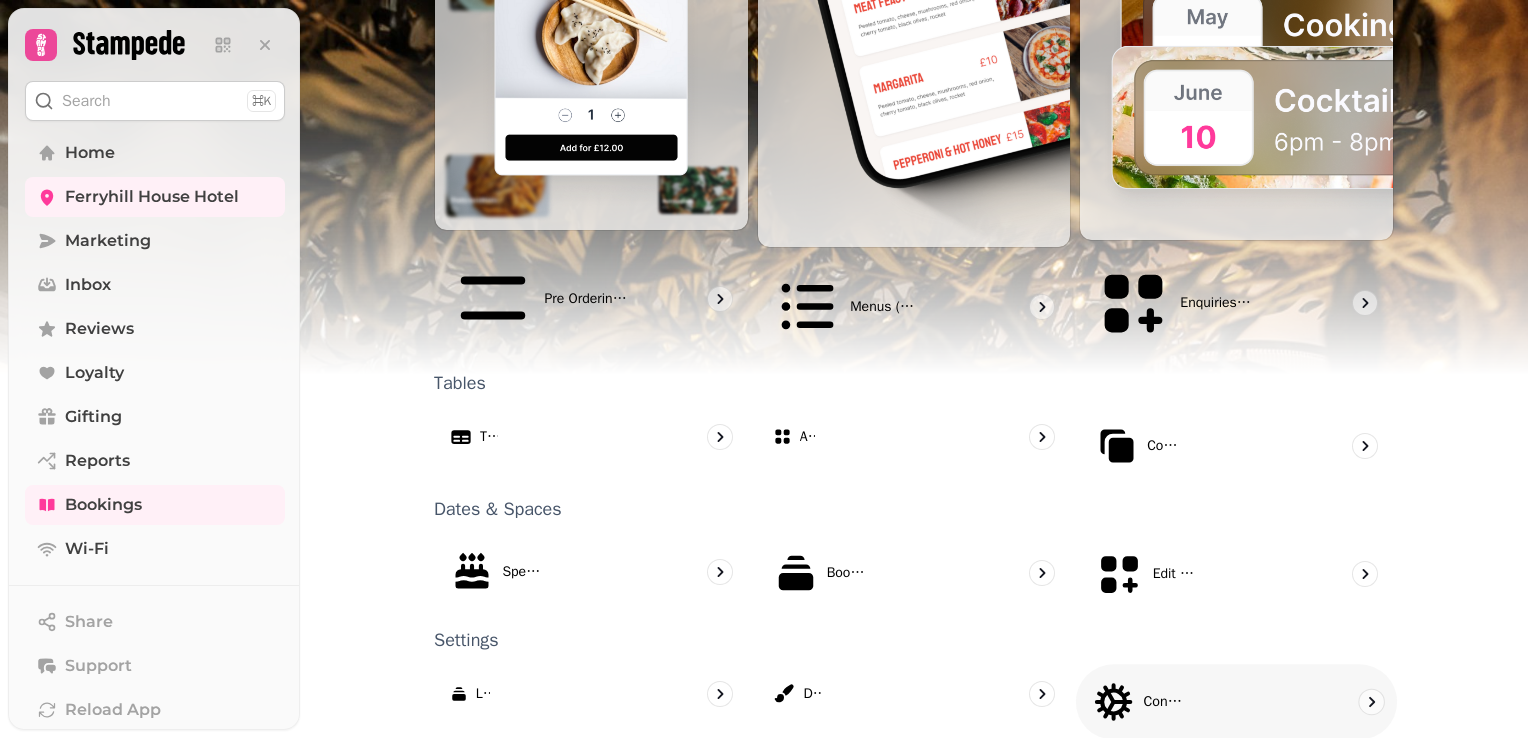 click on "Configuration" at bounding box center (1236, 702) 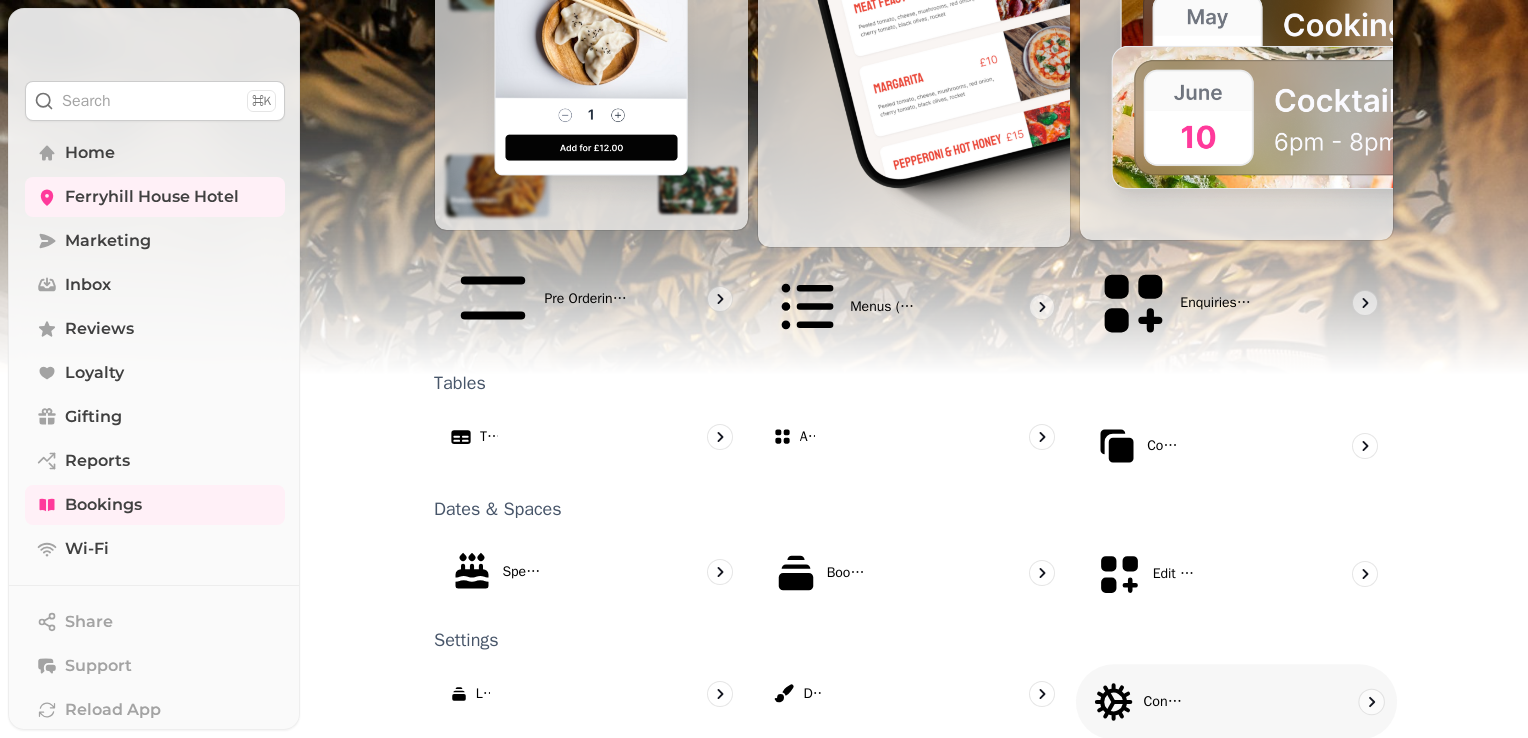 scroll, scrollTop: 0, scrollLeft: 0, axis: both 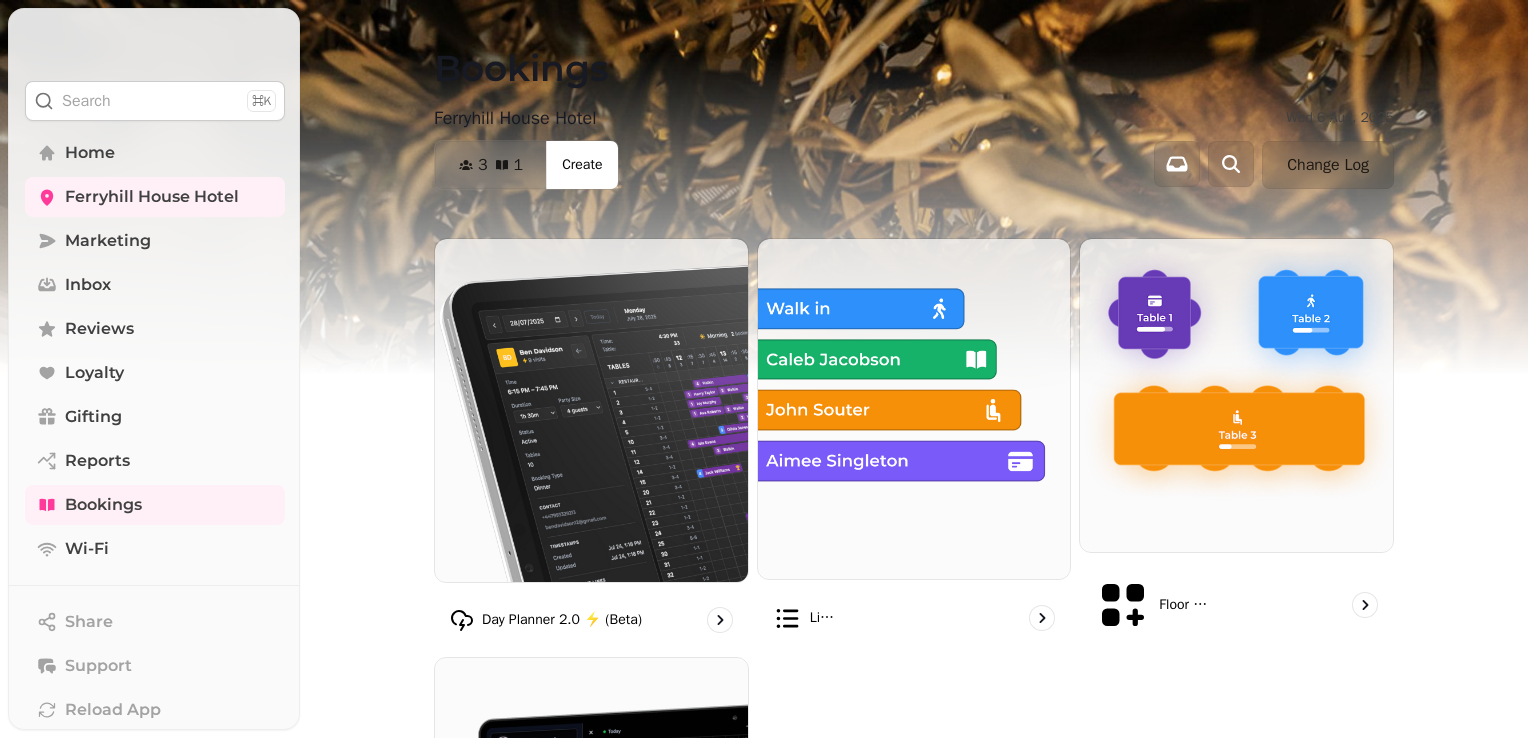 select on "*" 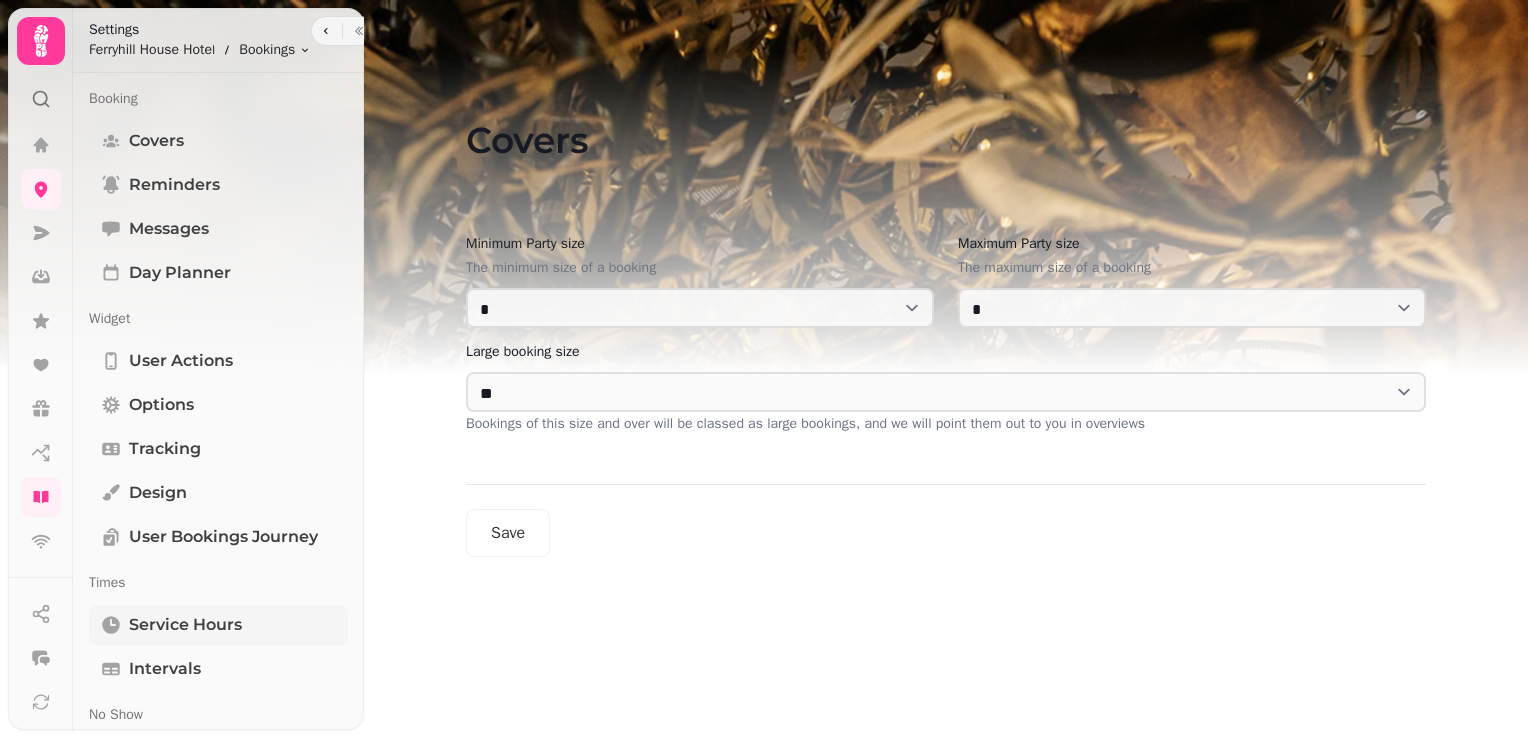 click on "Service Hours" at bounding box center (185, 625) 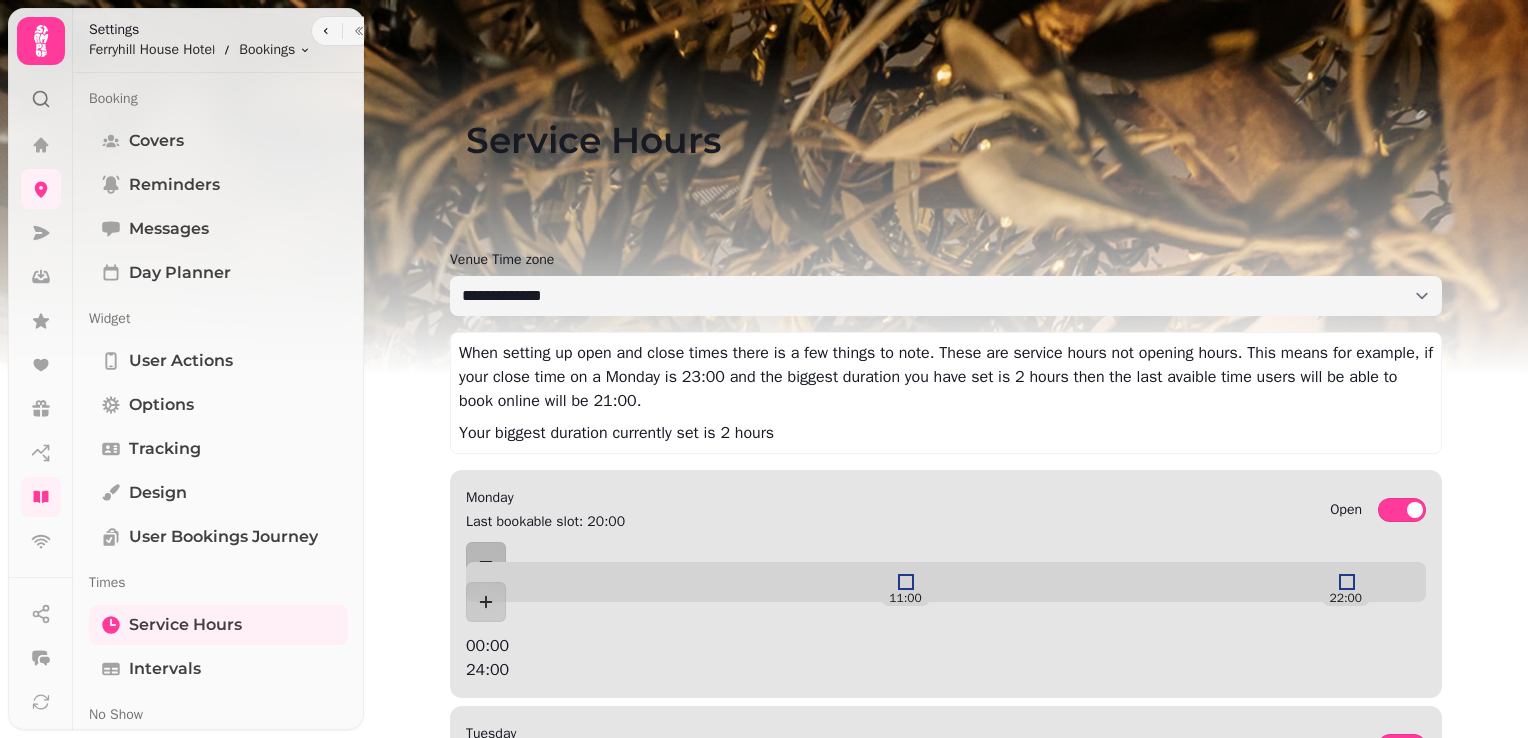 click on "Time: --:--" at bounding box center (764, 369) 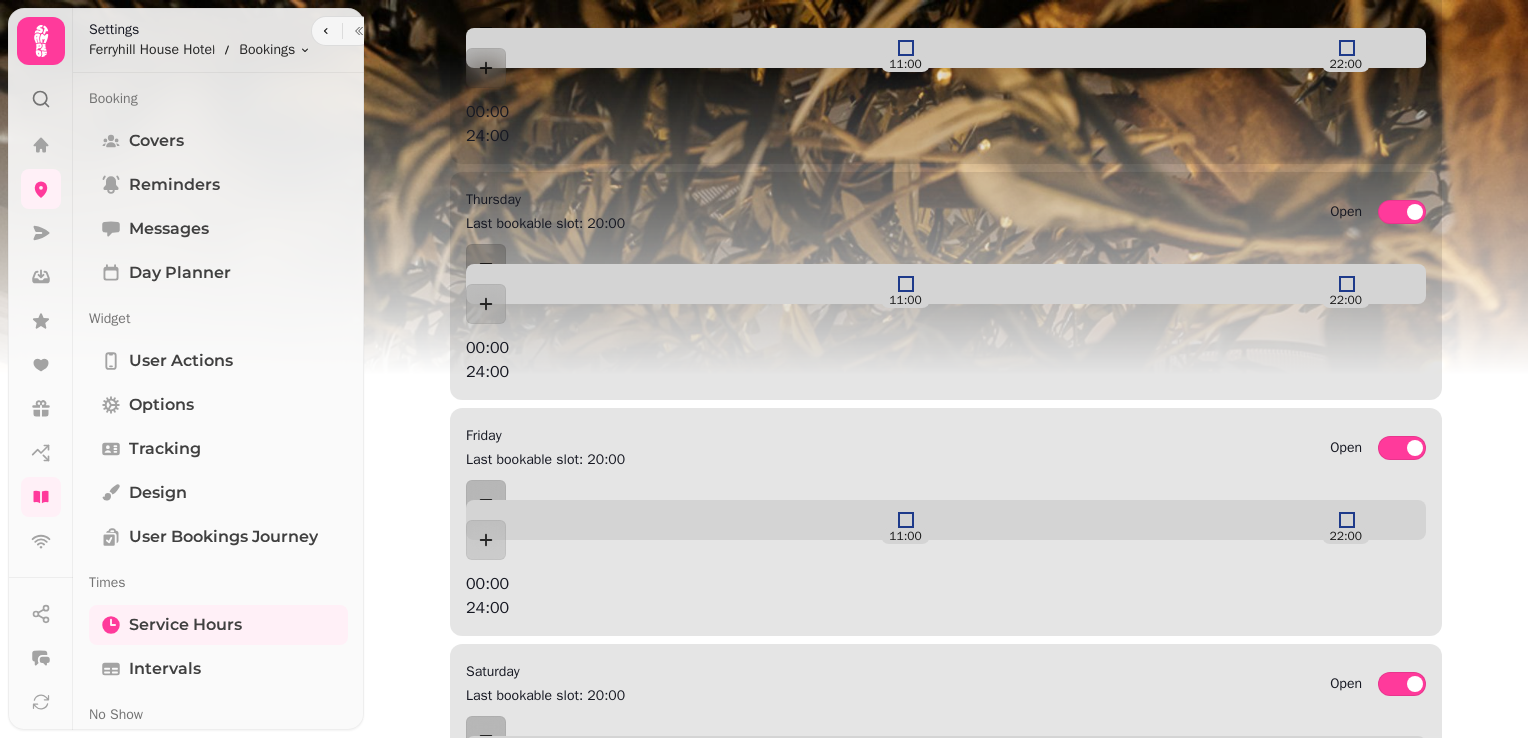 scroll, scrollTop: 846, scrollLeft: 0, axis: vertical 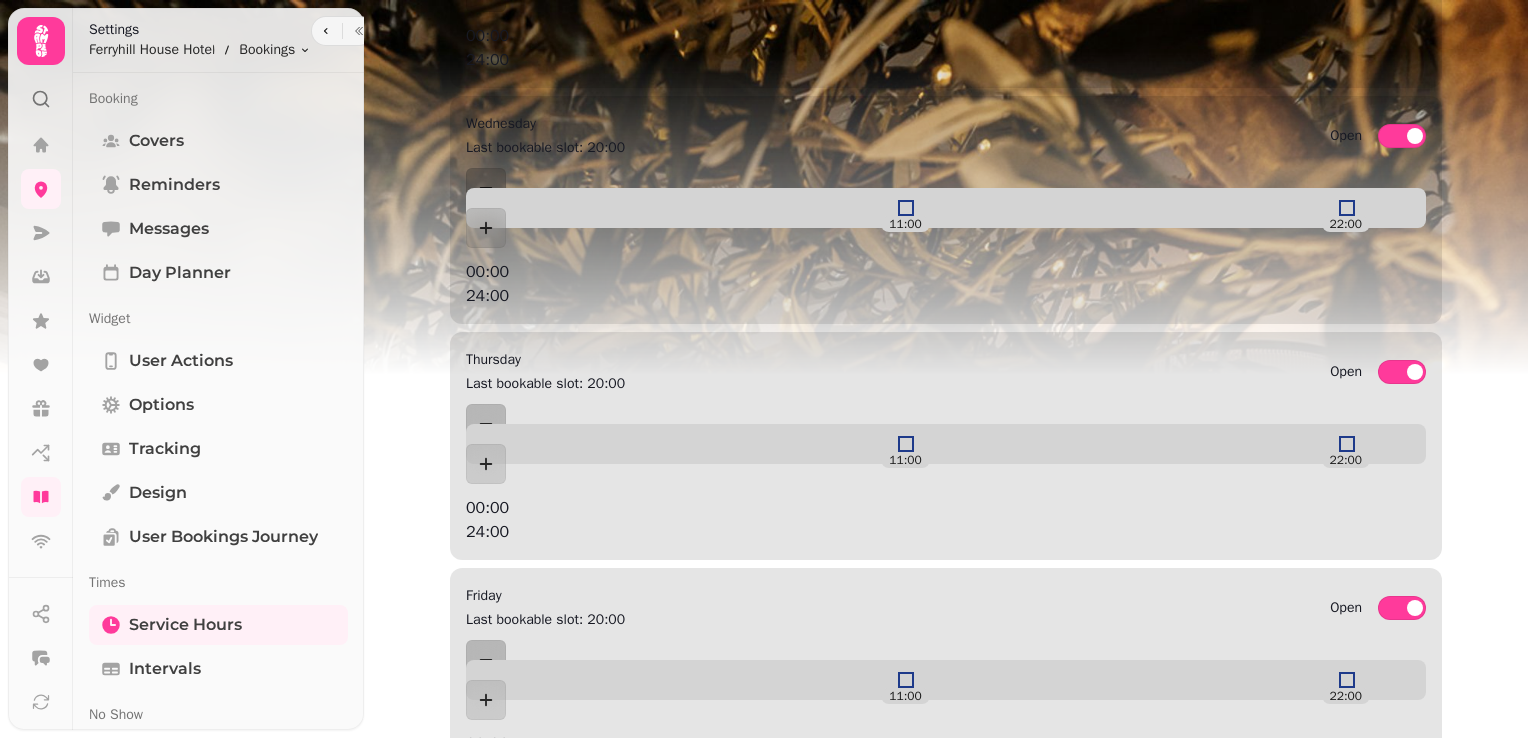 click at bounding box center (926, 916) 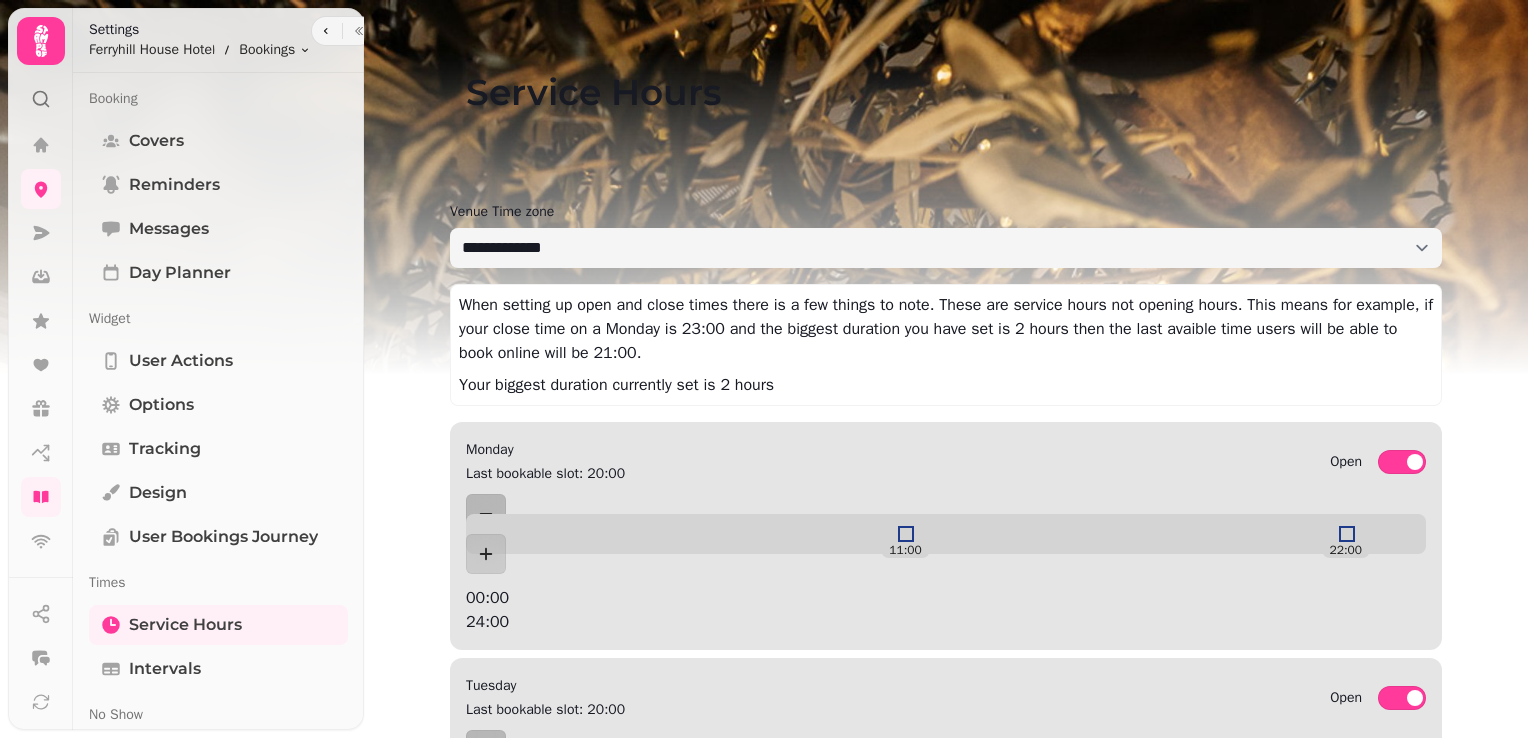 scroll, scrollTop: 0, scrollLeft: 0, axis: both 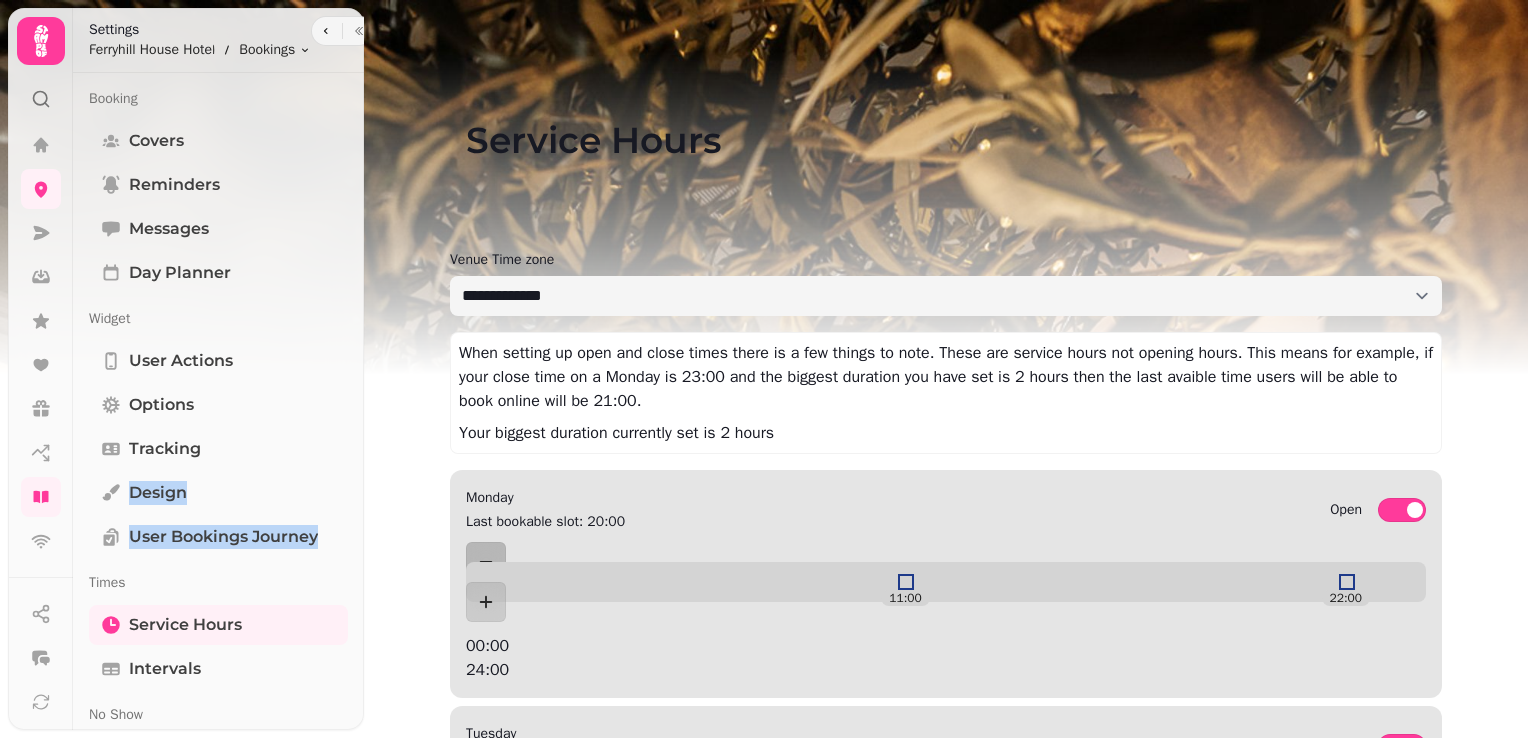 drag, startPoint x: 352, startPoint y: 462, endPoint x: 353, endPoint y: 542, distance: 80.00625 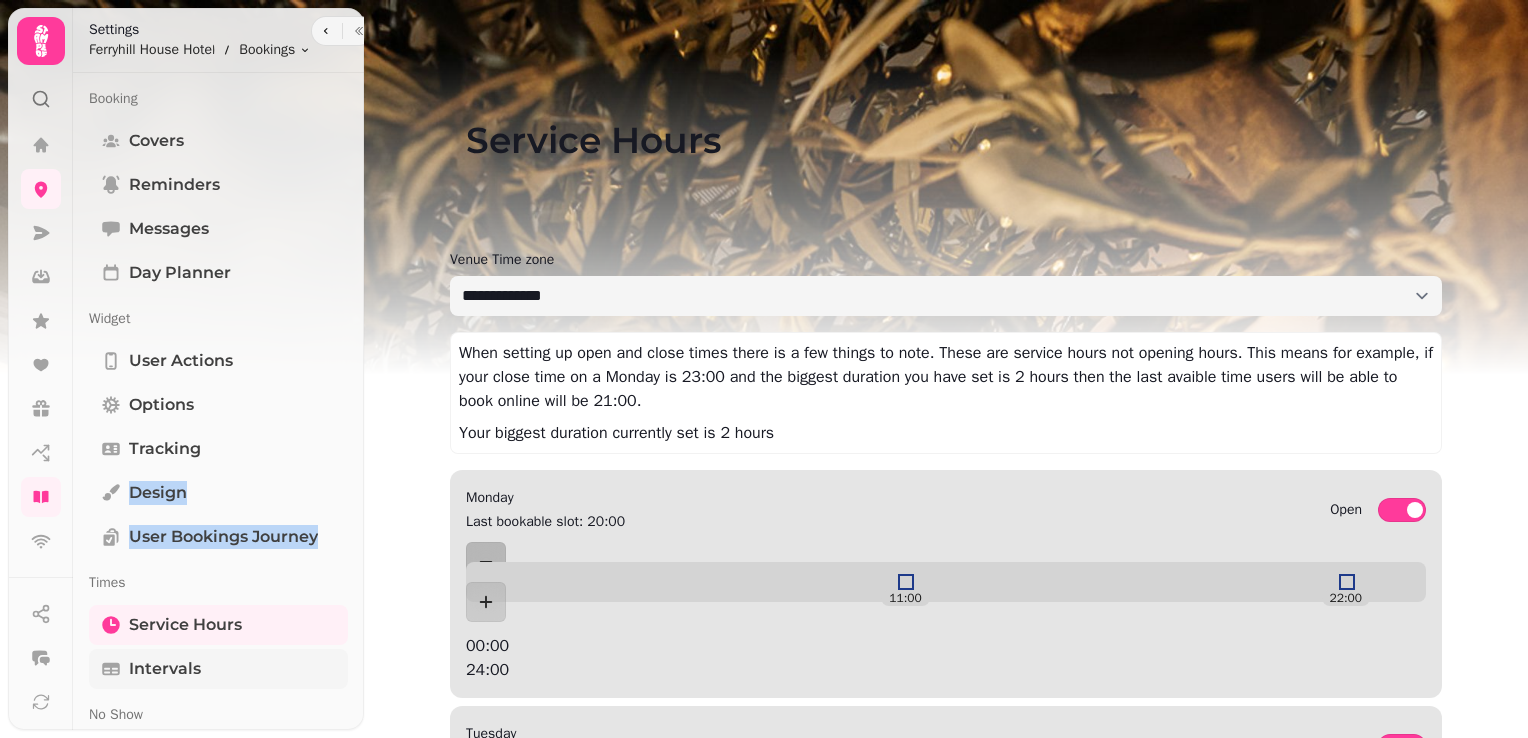 click on "Intervals" at bounding box center (165, 669) 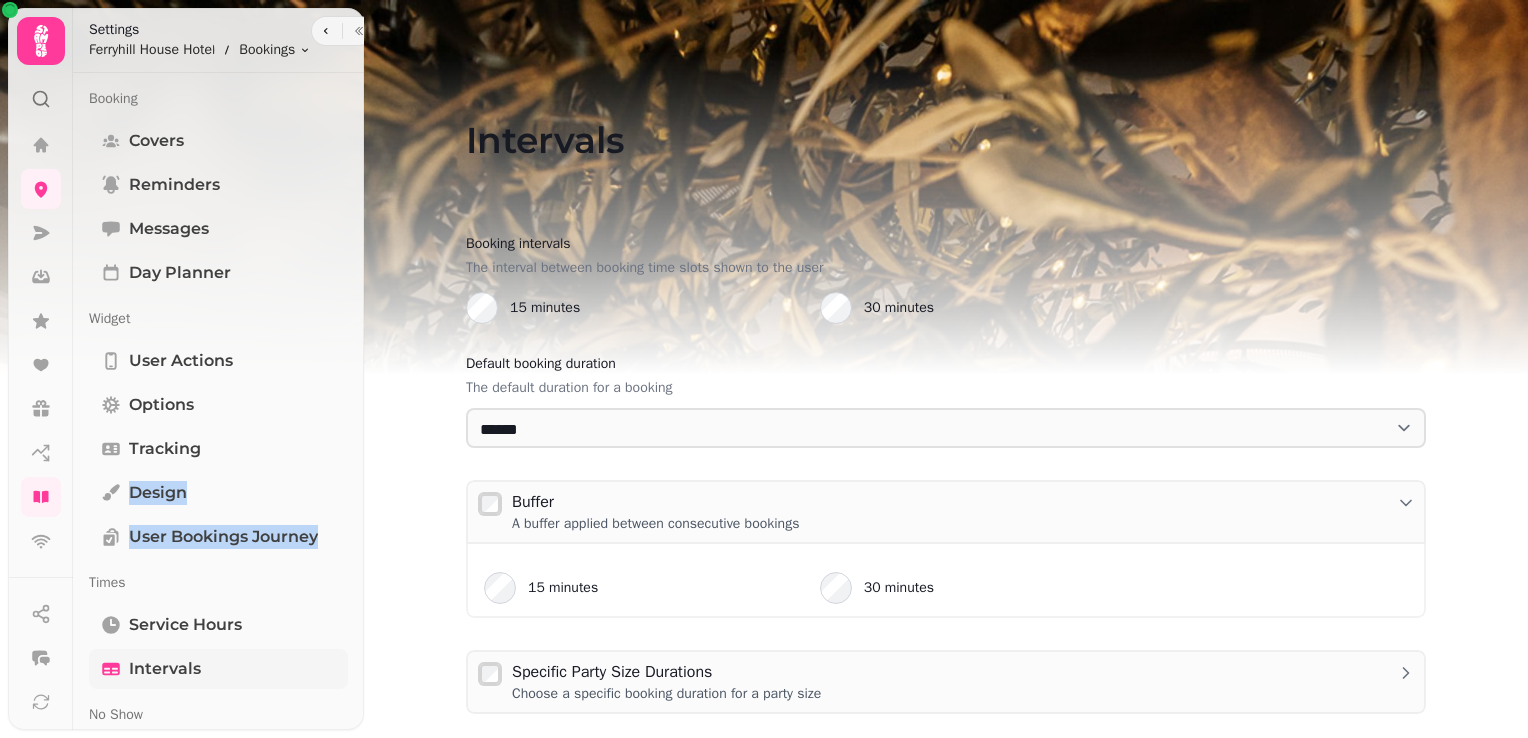 click on "Intervals" at bounding box center (165, 669) 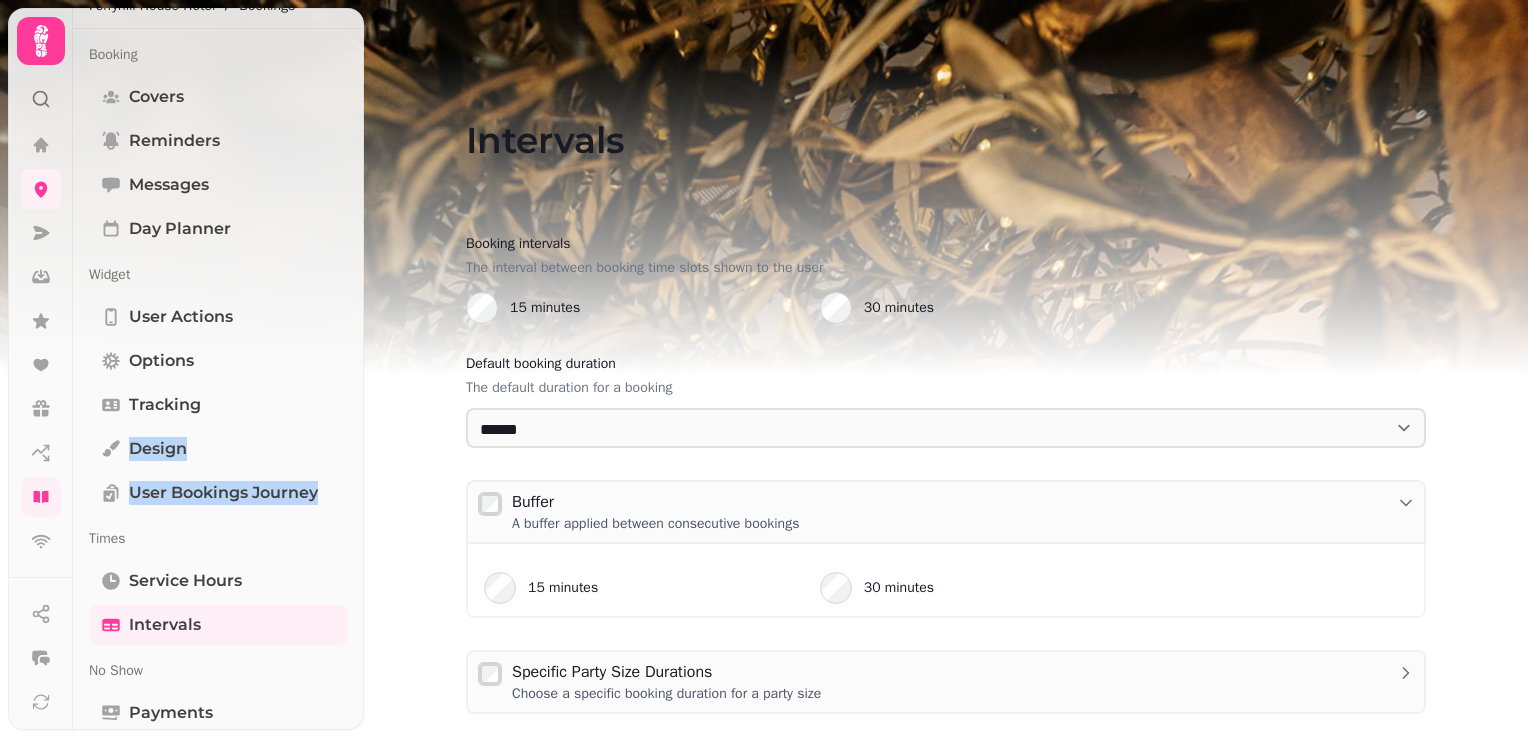 scroll, scrollTop: 80, scrollLeft: 0, axis: vertical 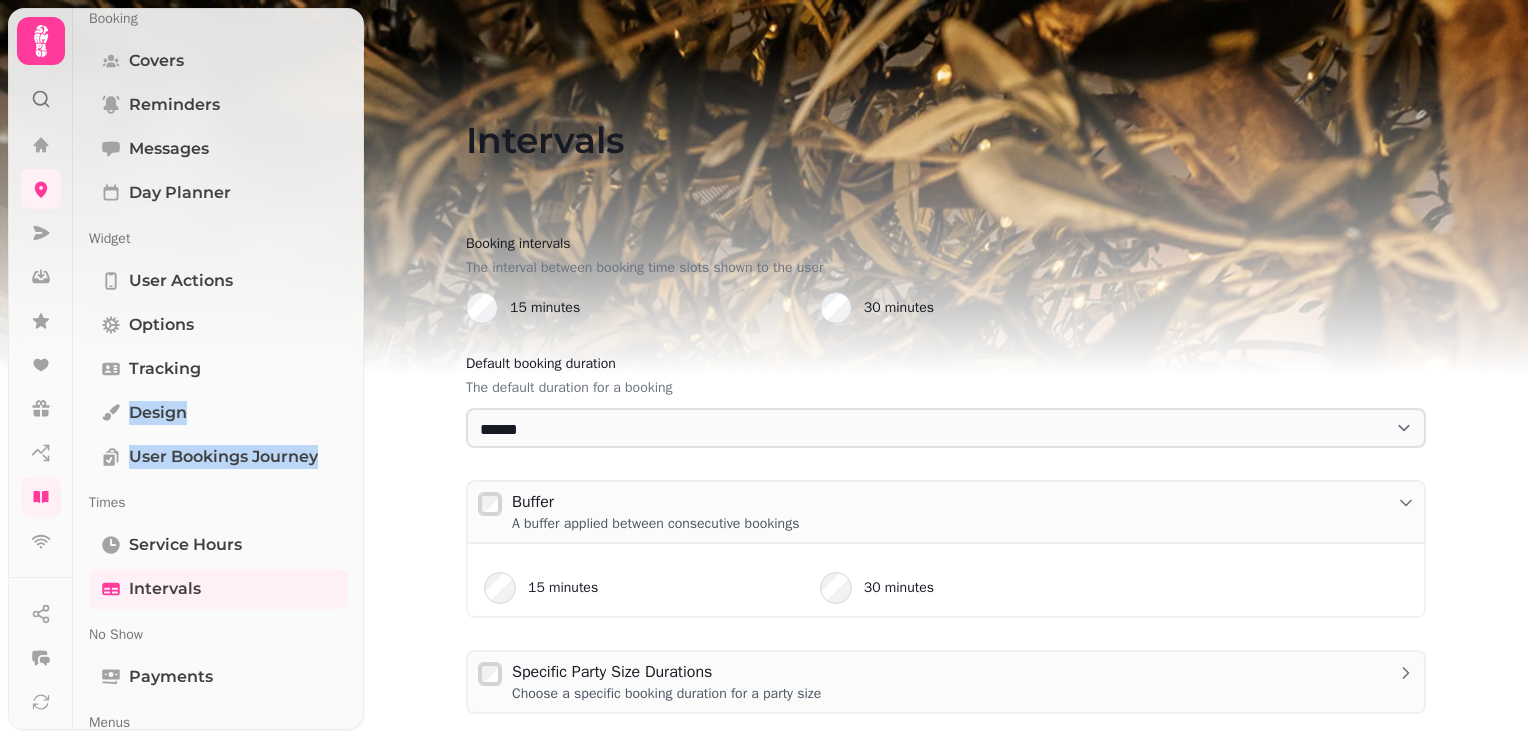 click at bounding box center [764, 250] 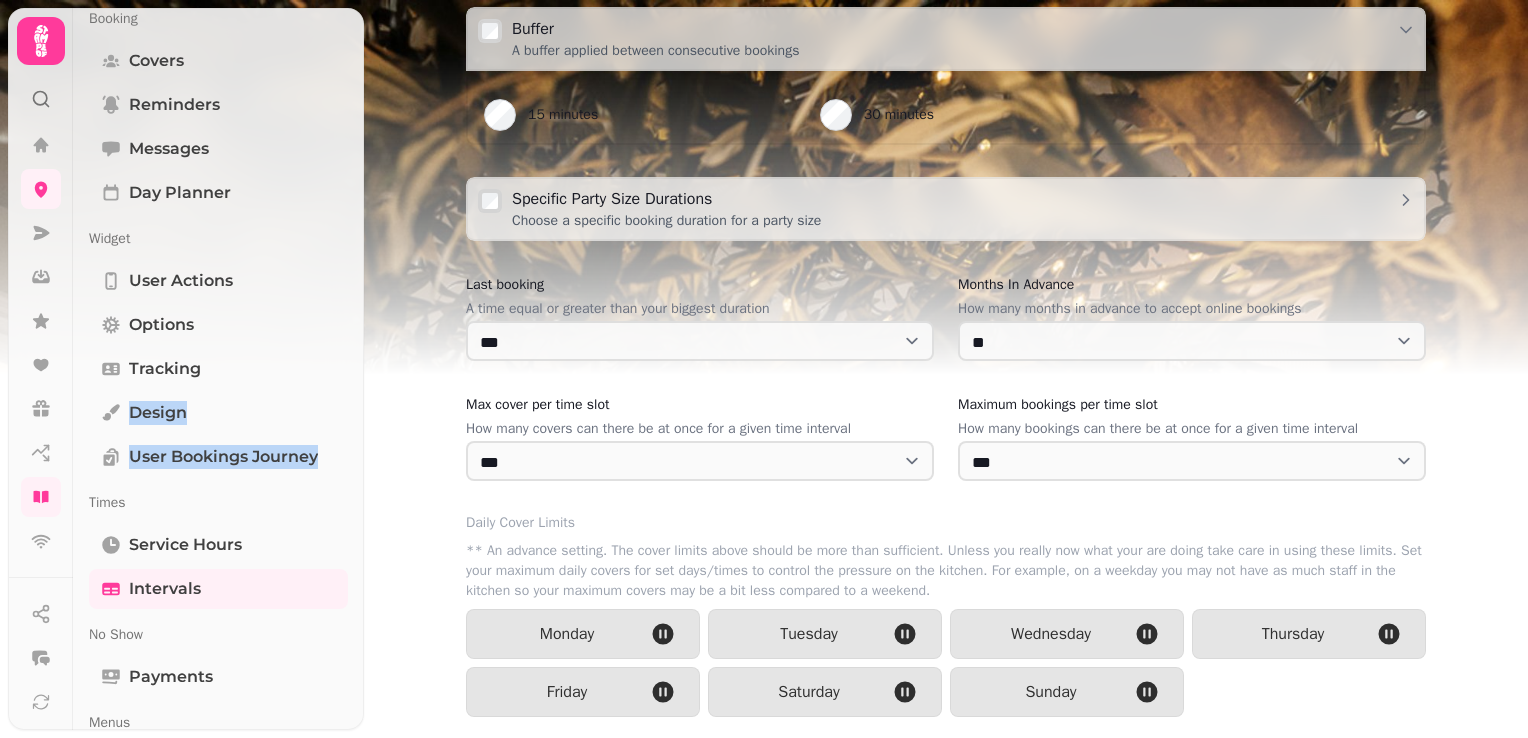 scroll, scrollTop: 470, scrollLeft: 0, axis: vertical 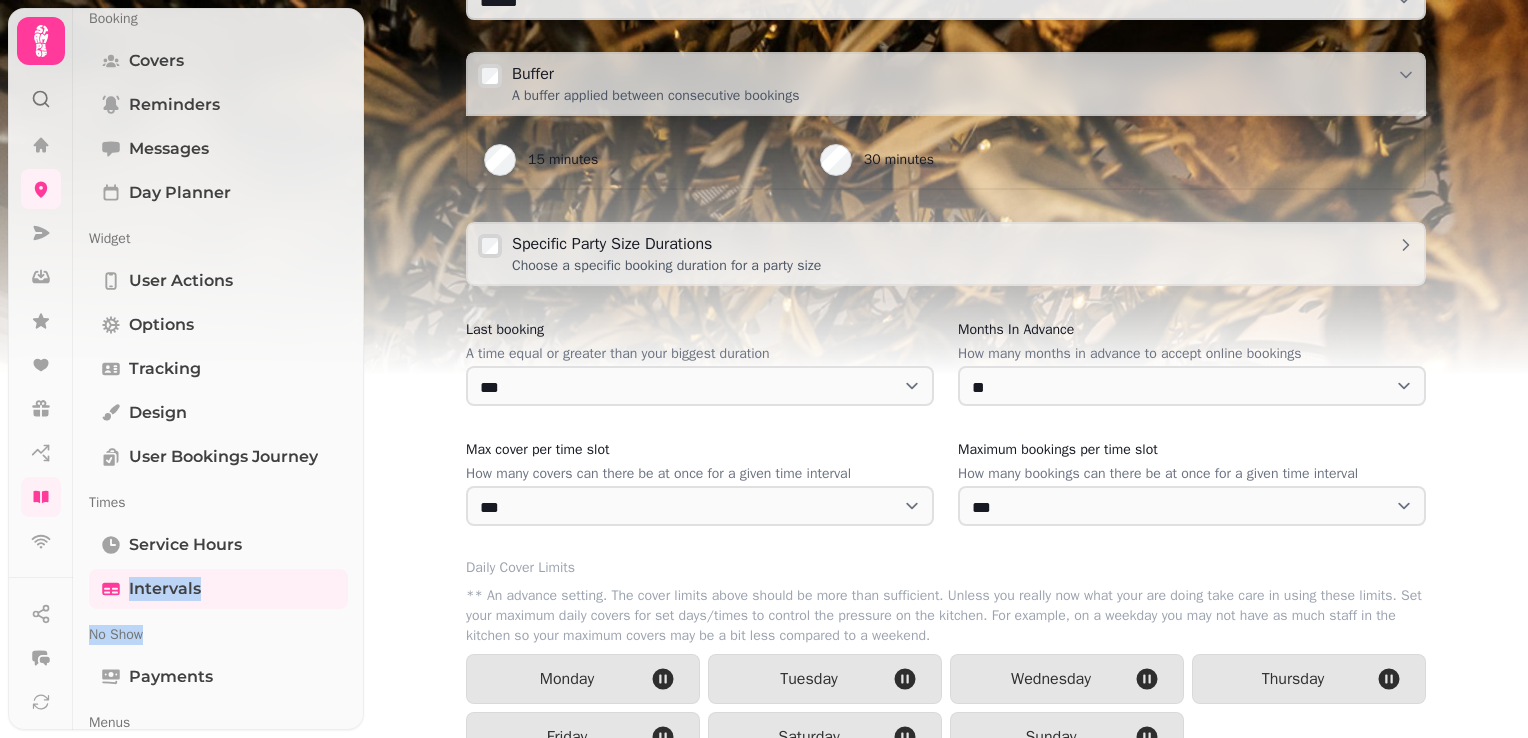 drag, startPoint x: 353, startPoint y: 552, endPoint x: 352, endPoint y: 657, distance: 105.00476 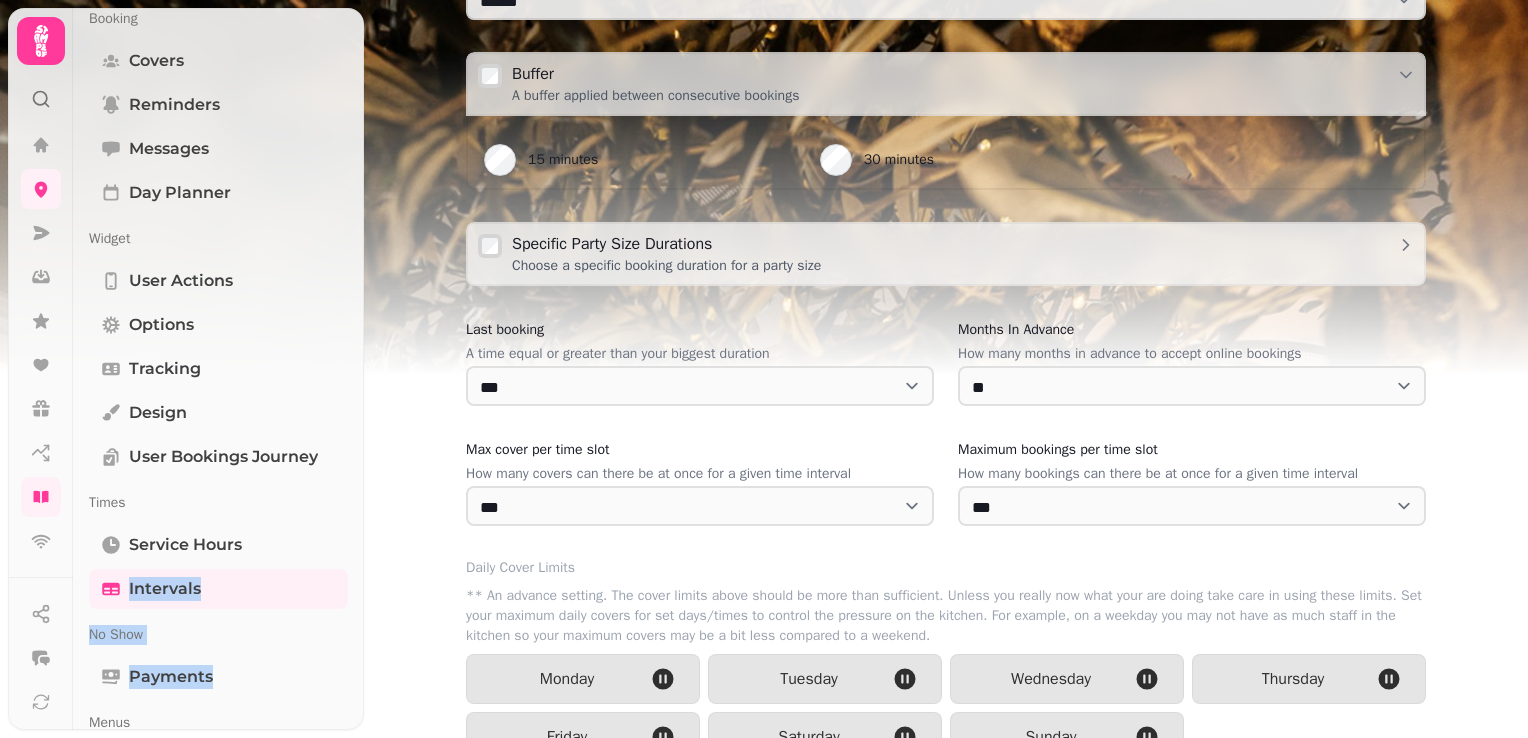 click on "Booking Covers Reminders Messages Day Planner Widget User actions Options Tracking Design User Bookings Journey Times Service Hours Intervals No Show Payments Menus Inventory All Modifiers Modifier Categories Settings Booking Types All Archived Special Dates Dates Archived Tables All Archived Areas All Archived Combinations All Archived Automations Settings Stats Integrations Google Embed Links Link Builder Standalone booking page Embedabble widget Tablet mode" at bounding box center (218, 1051) 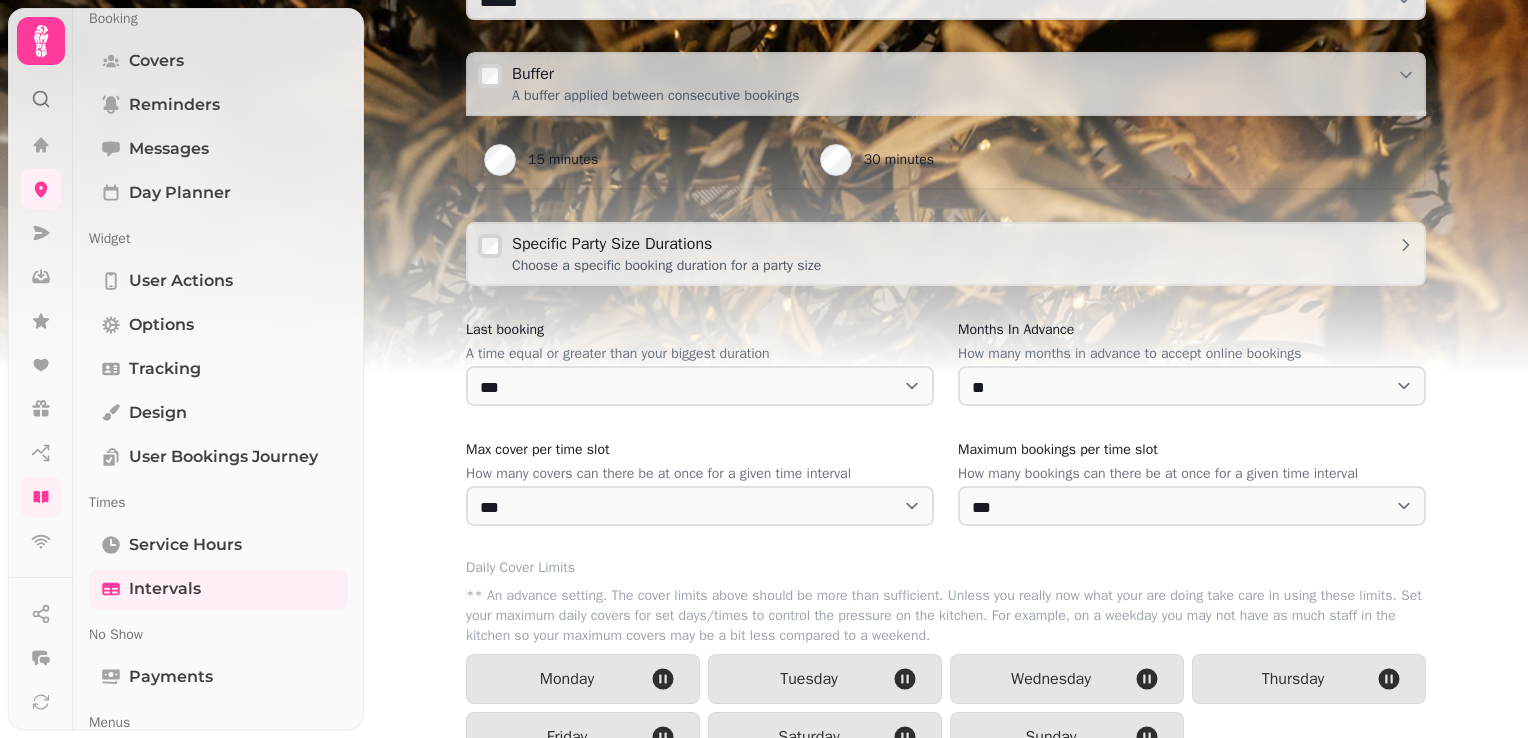 click on "Booking Covers Reminders Messages Day Planner Widget User actions Options Tracking Design User Bookings Journey Times Service Hours Intervals No Show Payments Menus Inventory All Modifiers Modifier Categories Settings Booking Types All Archived Special Dates Dates Archived Tables All Archived Areas All Archived Combinations All Archived Automations Settings Stats Integrations Google Embed Links Link Builder Standalone booking page Embedabble widget Tablet mode" at bounding box center (218, 1051) 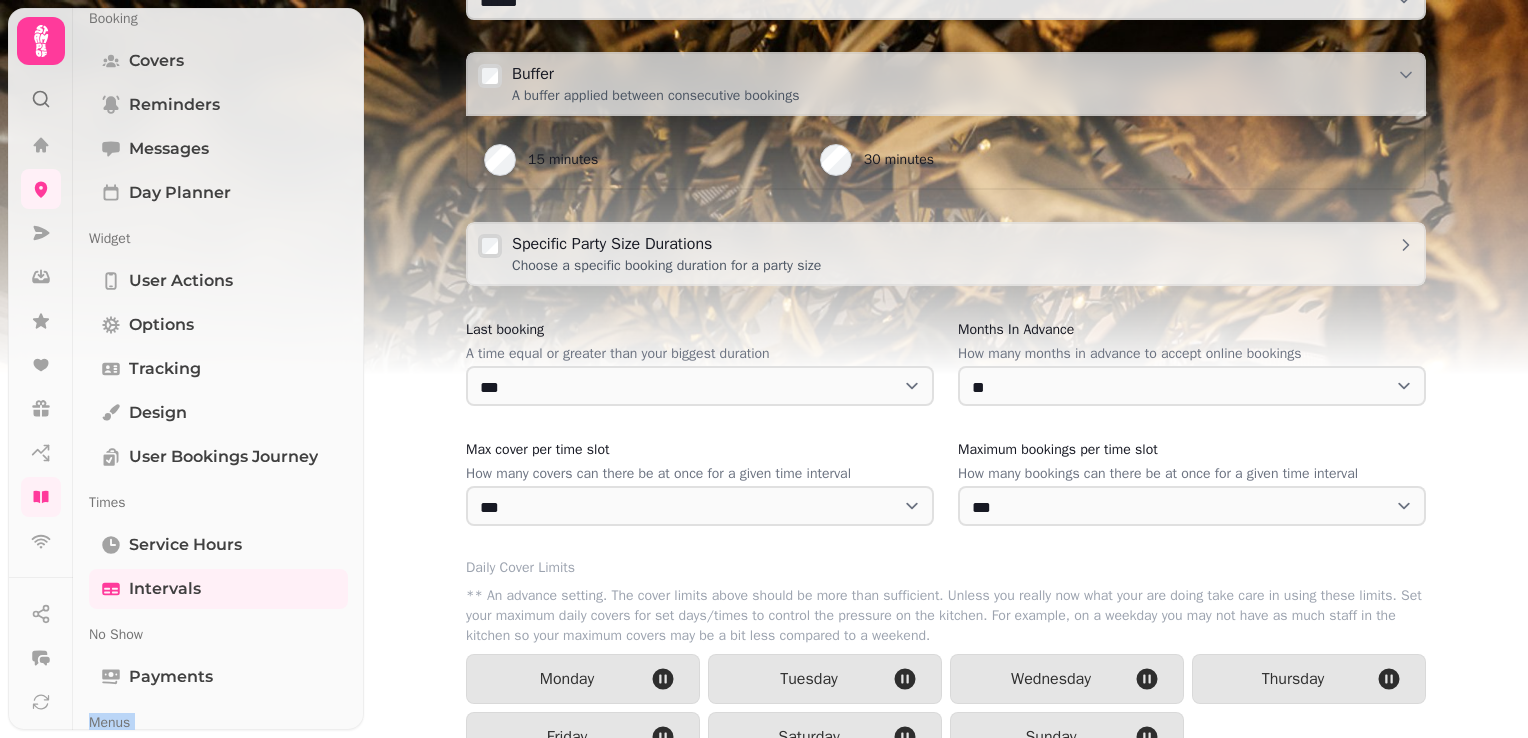 click on "Booking Covers Reminders Messages Day Planner Widget User actions Options Tracking Design User Bookings Journey Times Service Hours Intervals No Show Payments Menus Inventory All Modifiers Modifier Categories Settings Booking Types All Archived Special Dates Dates Archived Tables All Archived Areas All Archived Combinations All Archived Automations Settings Stats Integrations Google Embed Links Link Builder Standalone booking page Embedabble widget Tablet mode" at bounding box center [218, 1051] 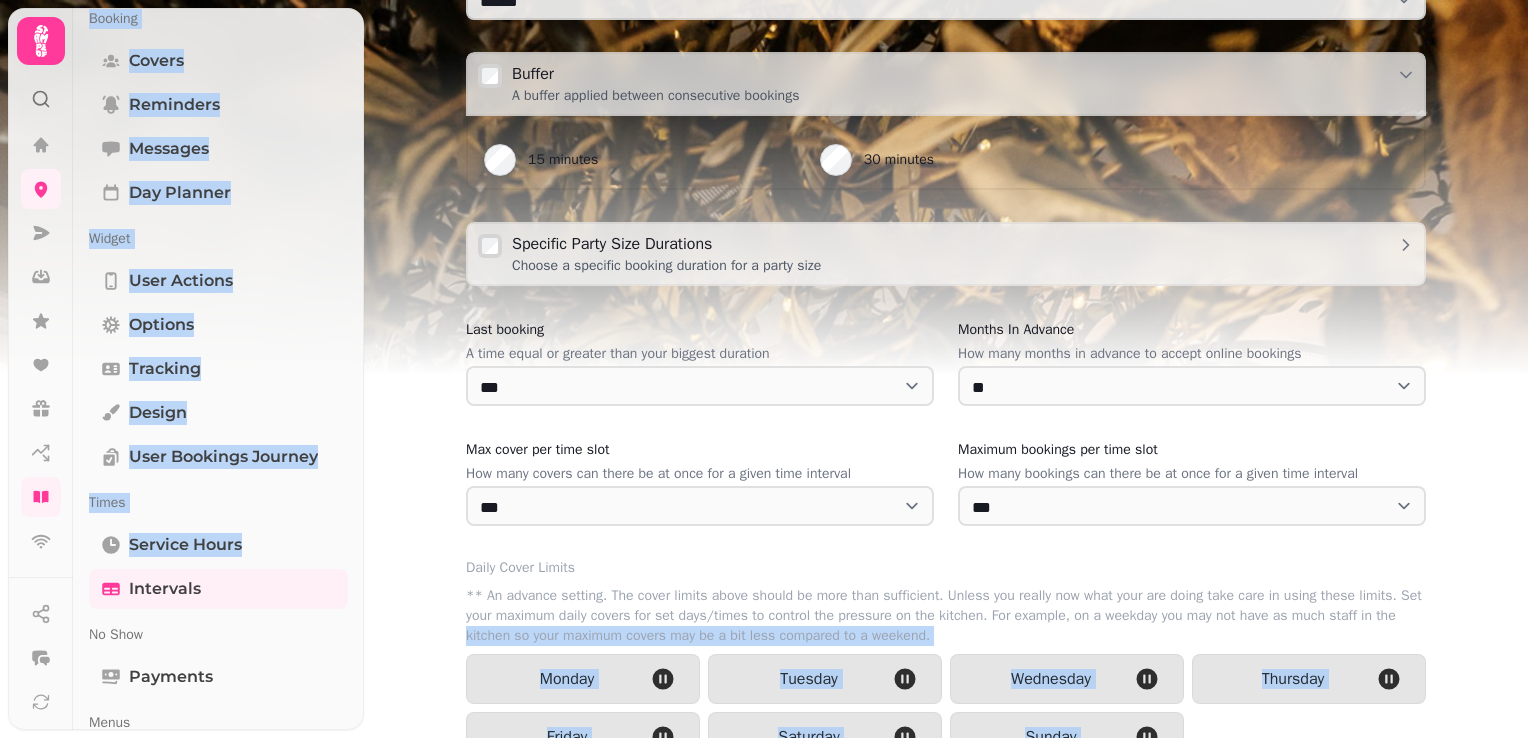 drag, startPoint x: 356, startPoint y: 719, endPoint x: 368, endPoint y: 638, distance: 81.88406 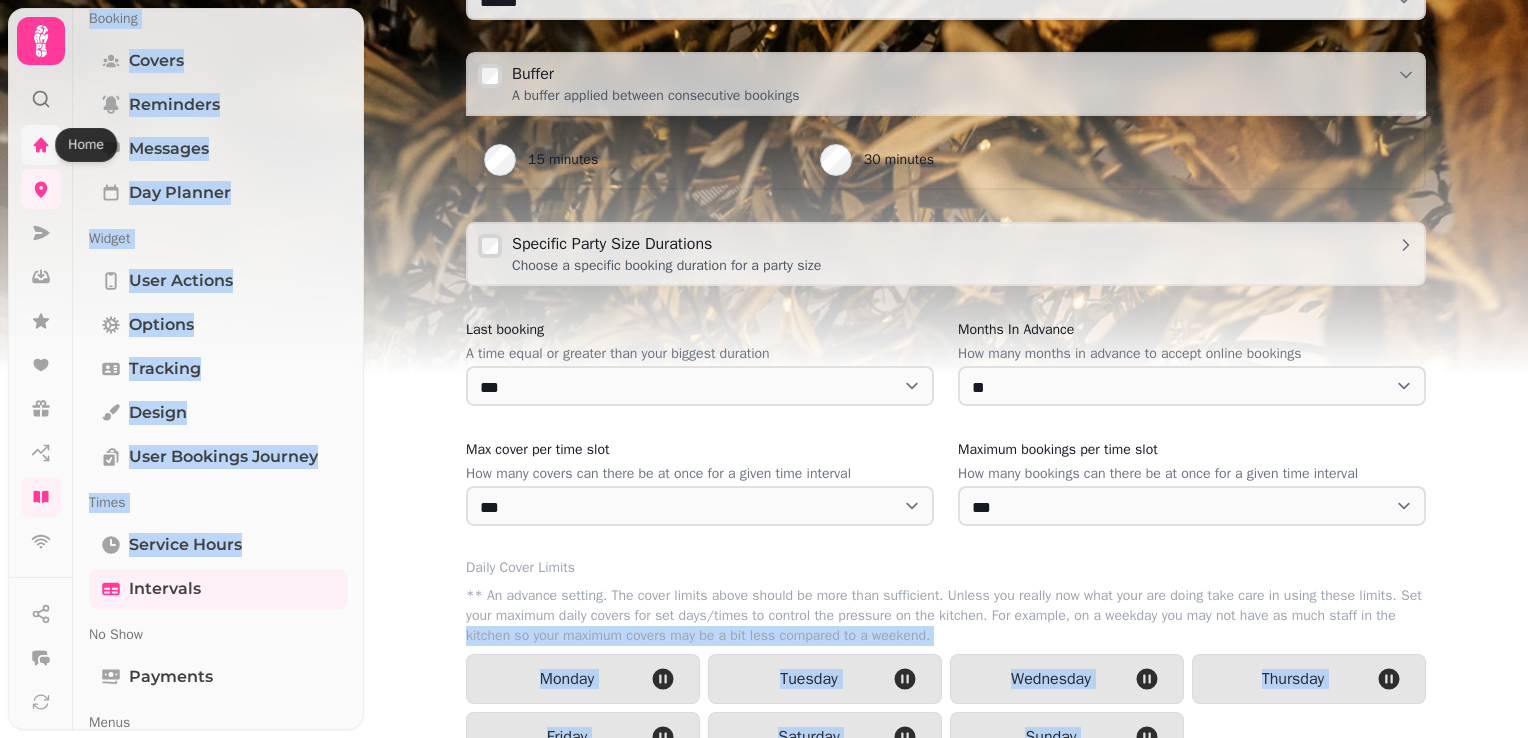 click 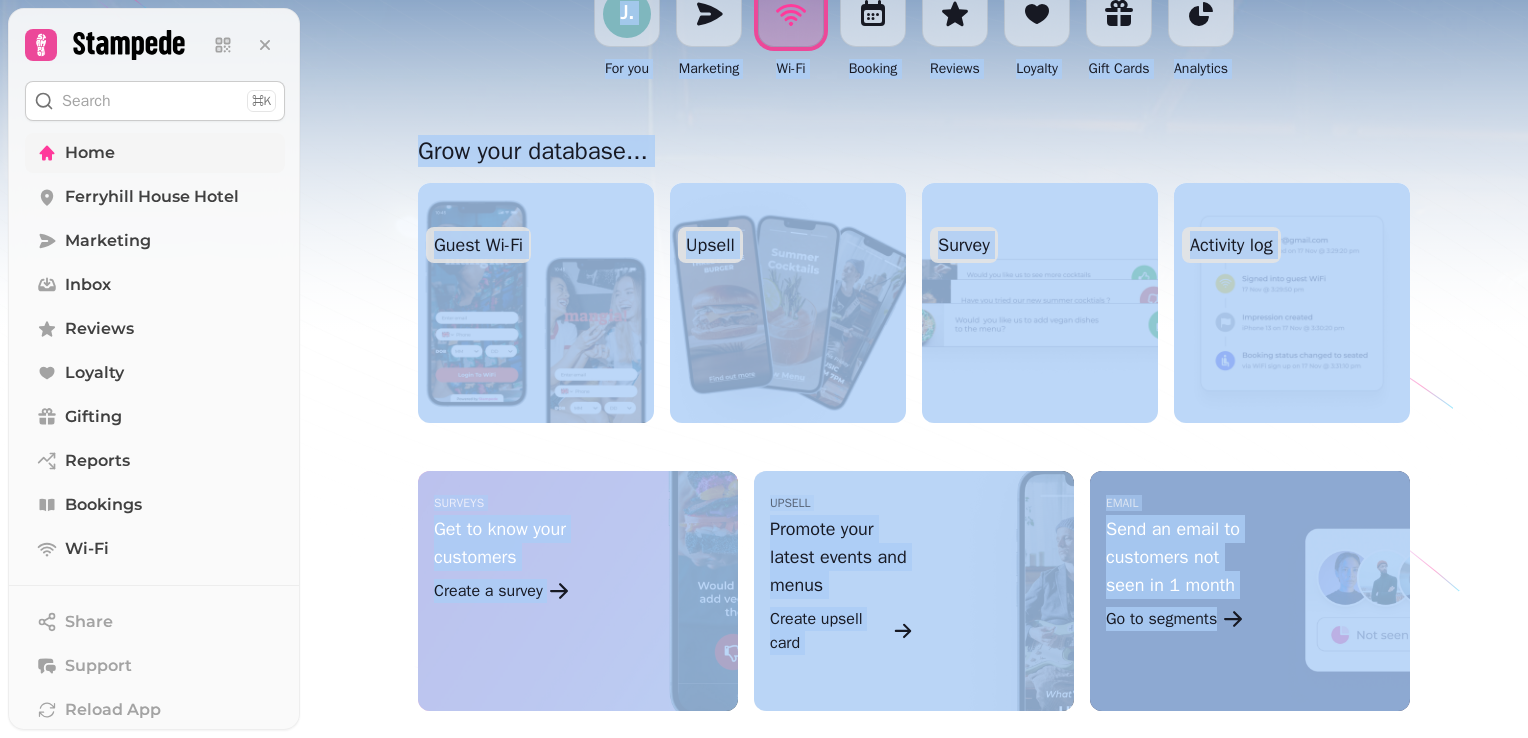 click on "Grow your database... Guest Wi-Fi Upsell Survey Activity log surveys Get to know your customers Create a survey upsell Promote your latest events and menus Create upsell card email Send an email to customers not seen in 1 month Go to segments" at bounding box center (914, 447) 